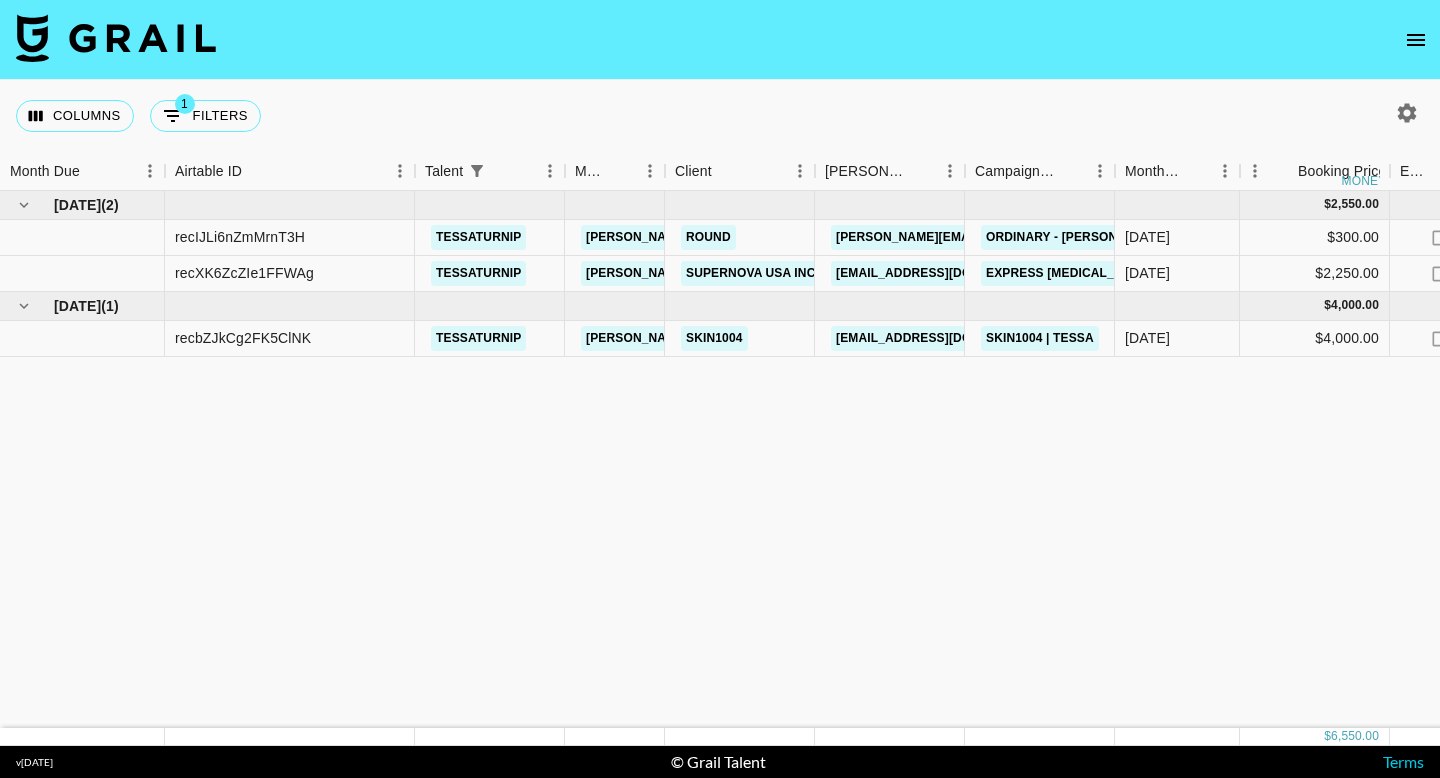 scroll, scrollTop: 0, scrollLeft: 0, axis: both 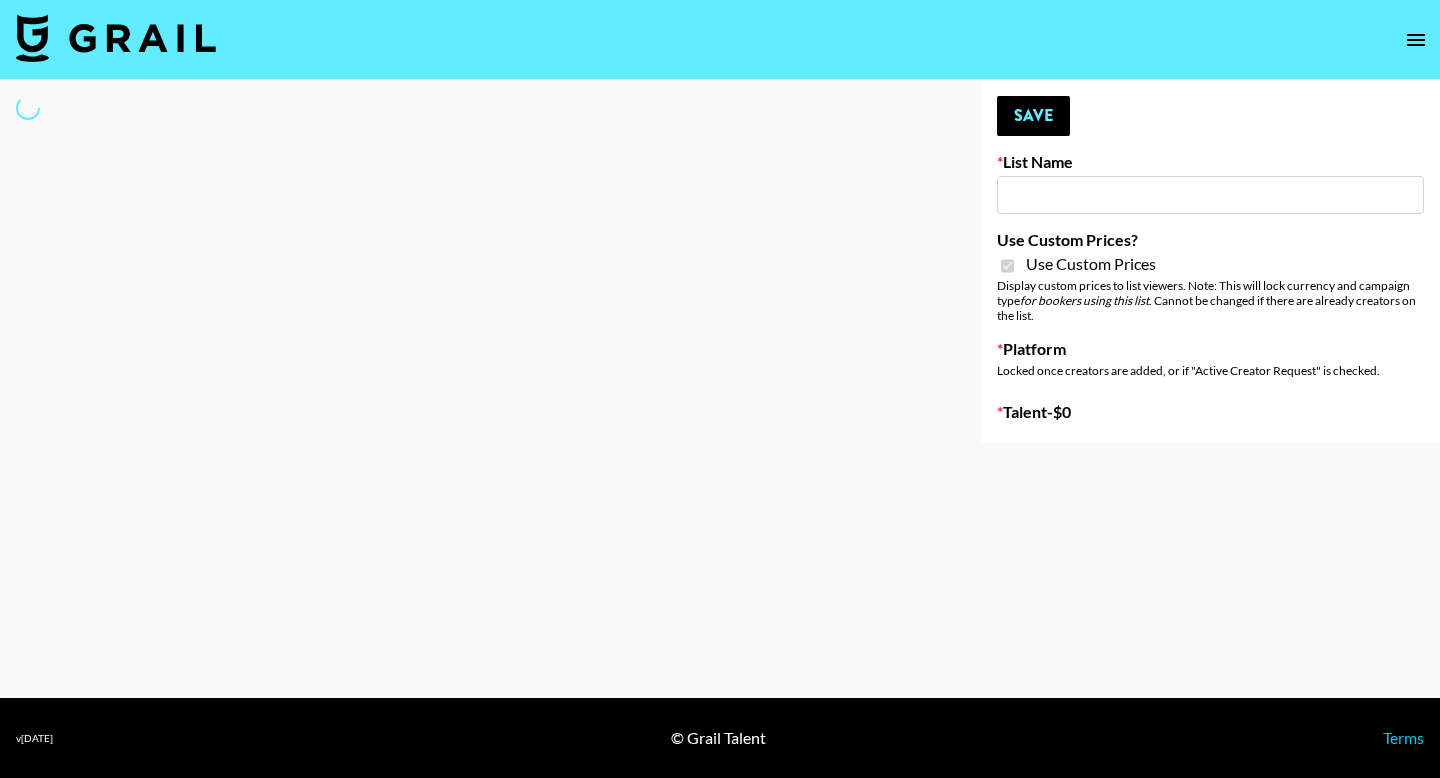 type on "L'Oreal US" 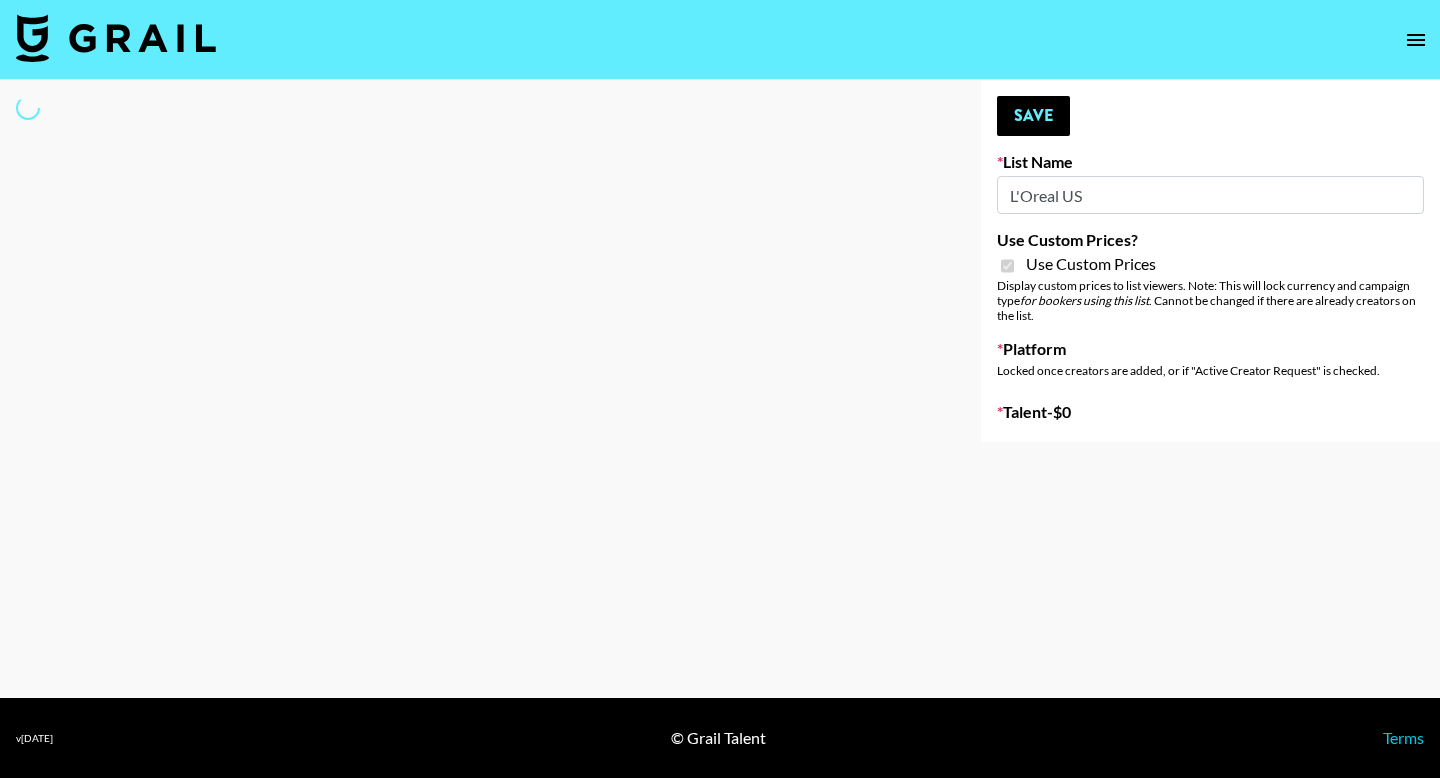 checkbox on "true" 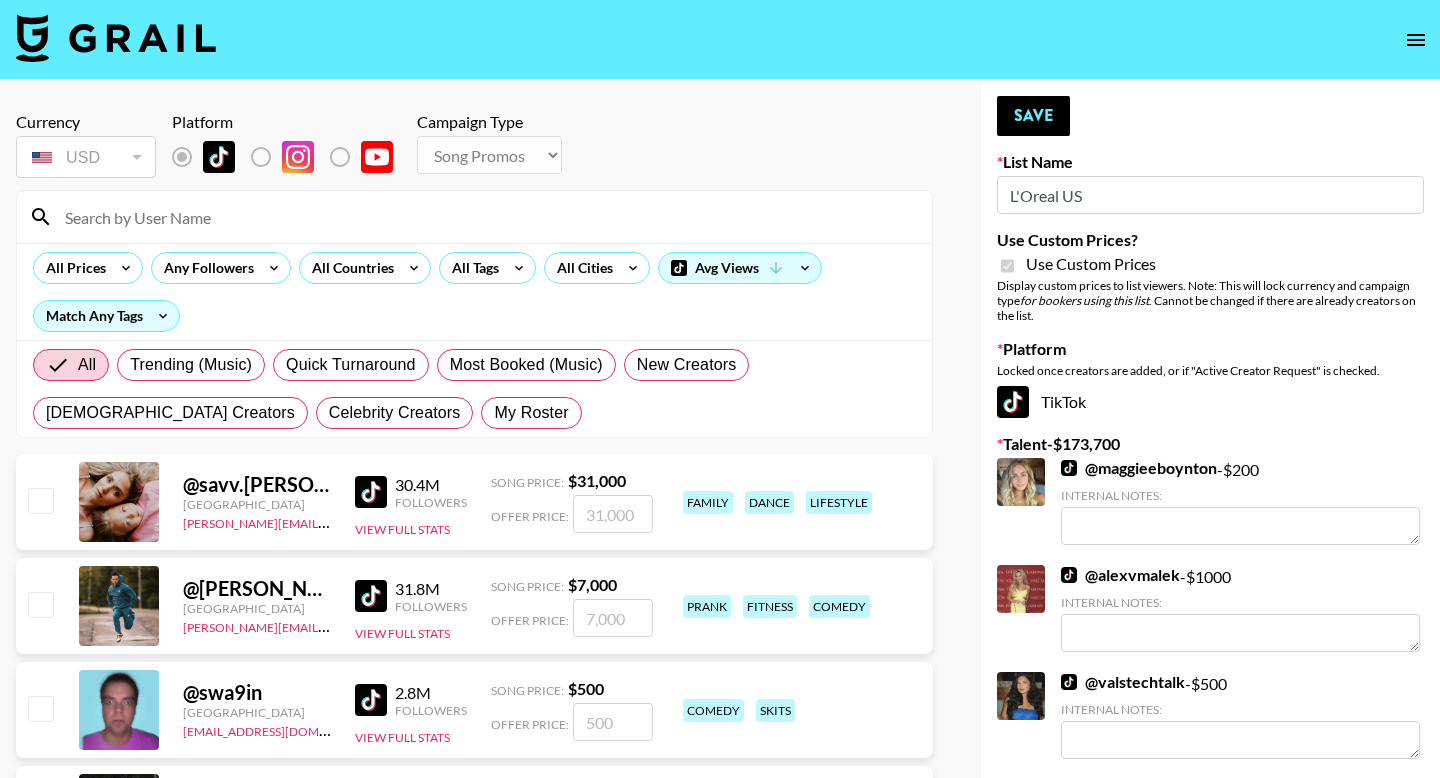 scroll, scrollTop: 0, scrollLeft: 0, axis: both 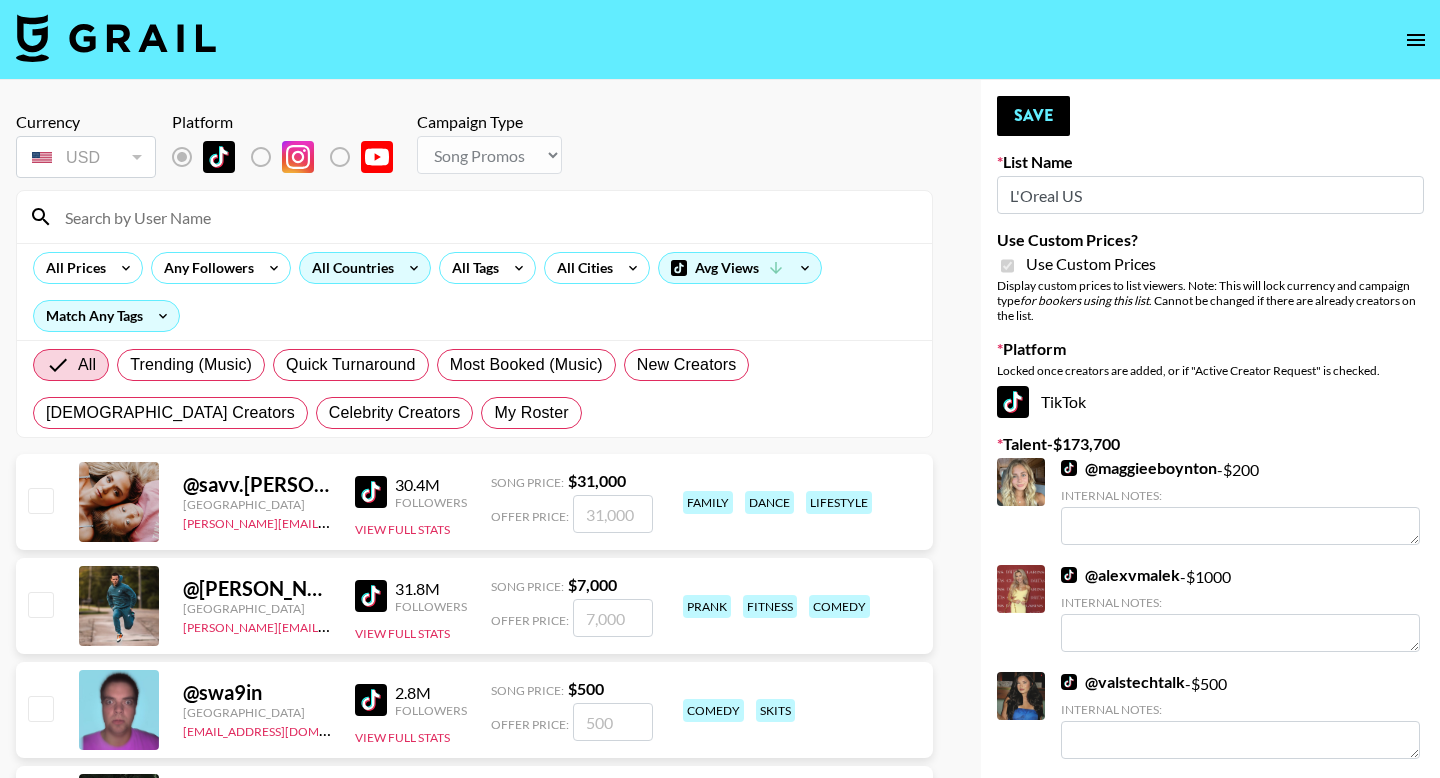 click on "My Roster" at bounding box center [531, 413] 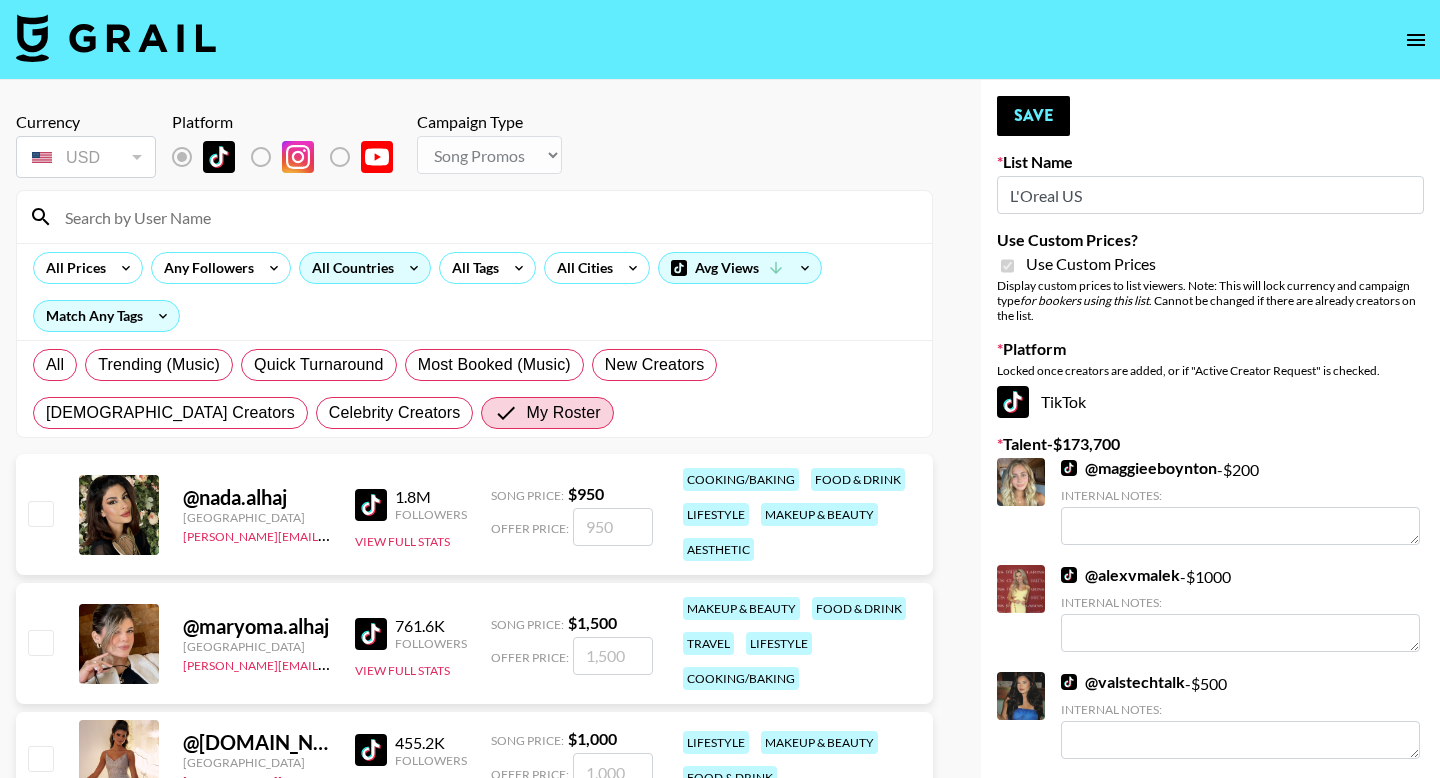 click 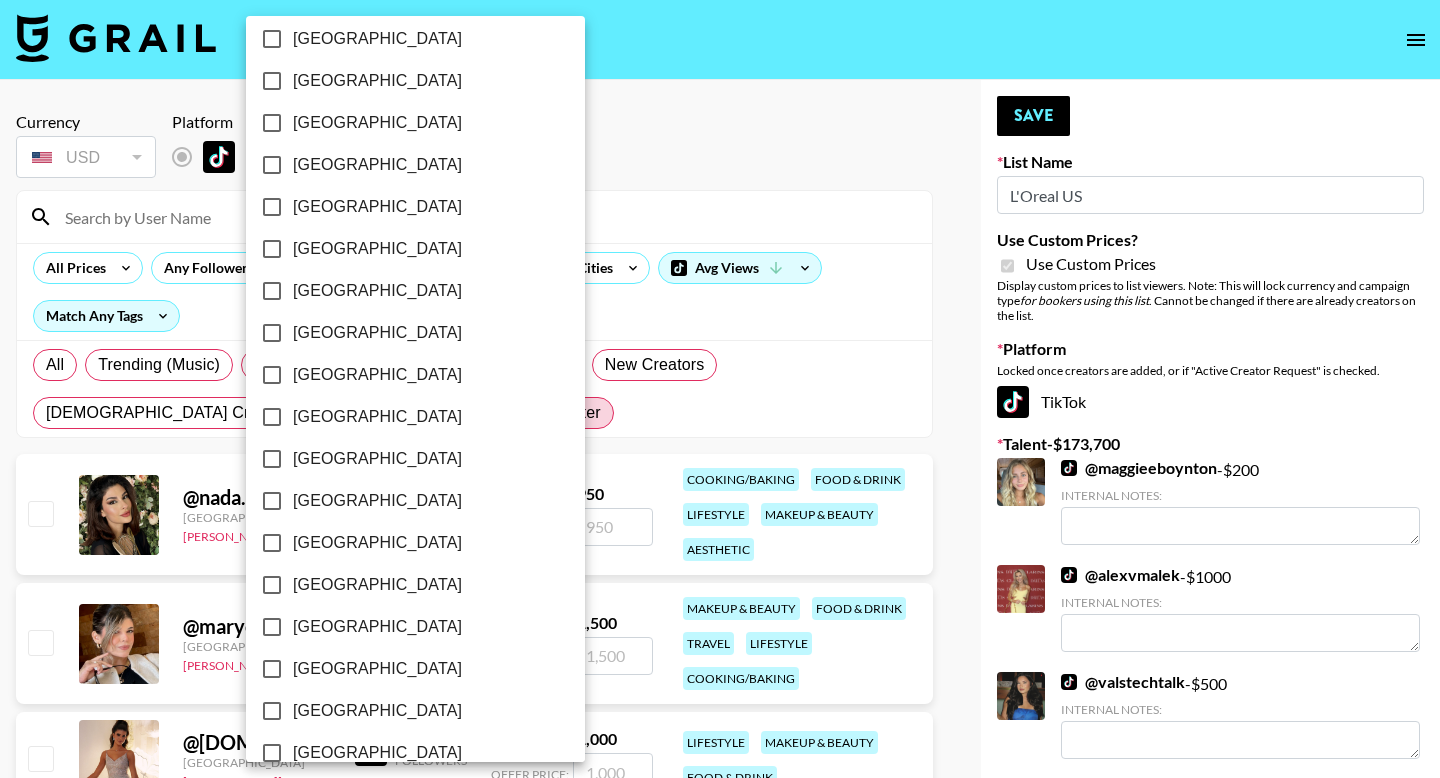 scroll, scrollTop: 1554, scrollLeft: 0, axis: vertical 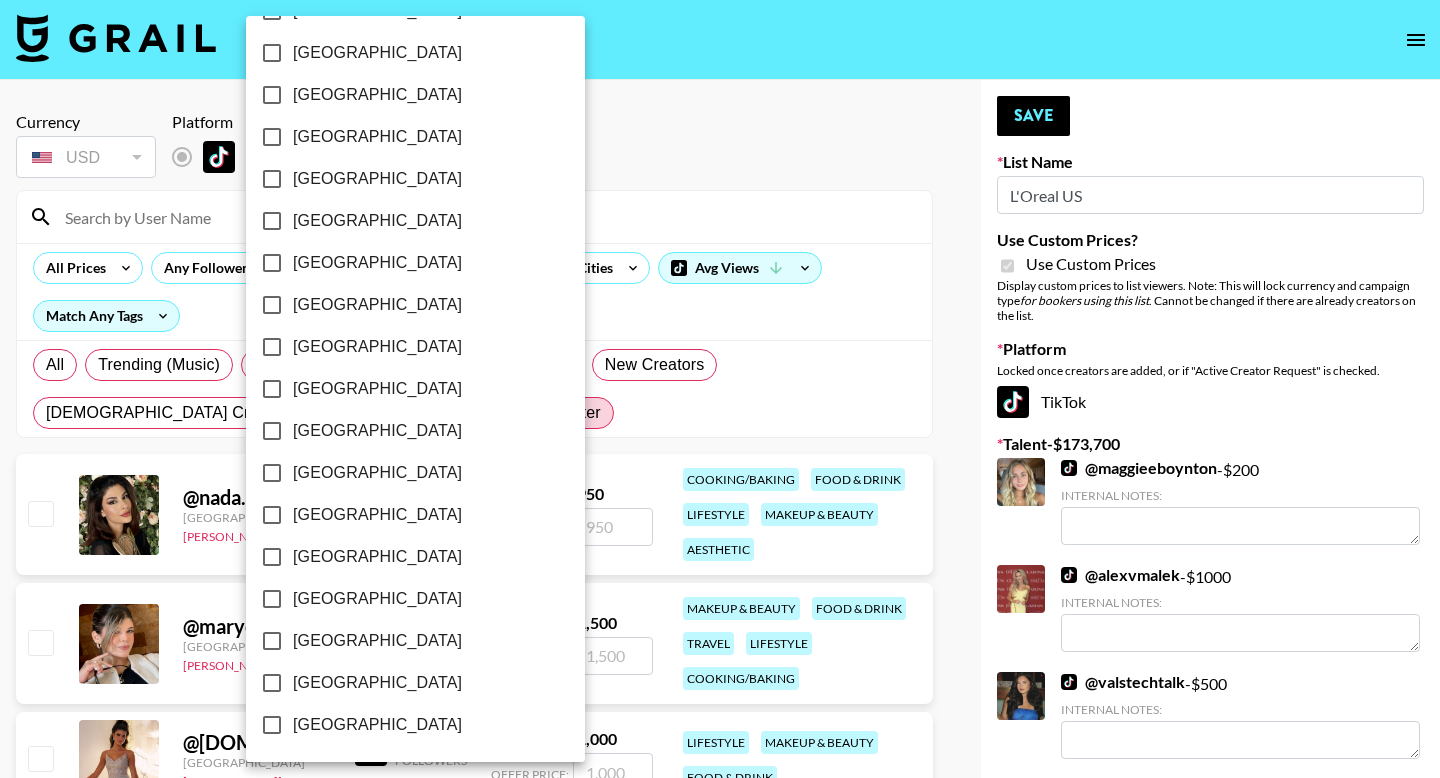 click on "United States" at bounding box center [377, 683] 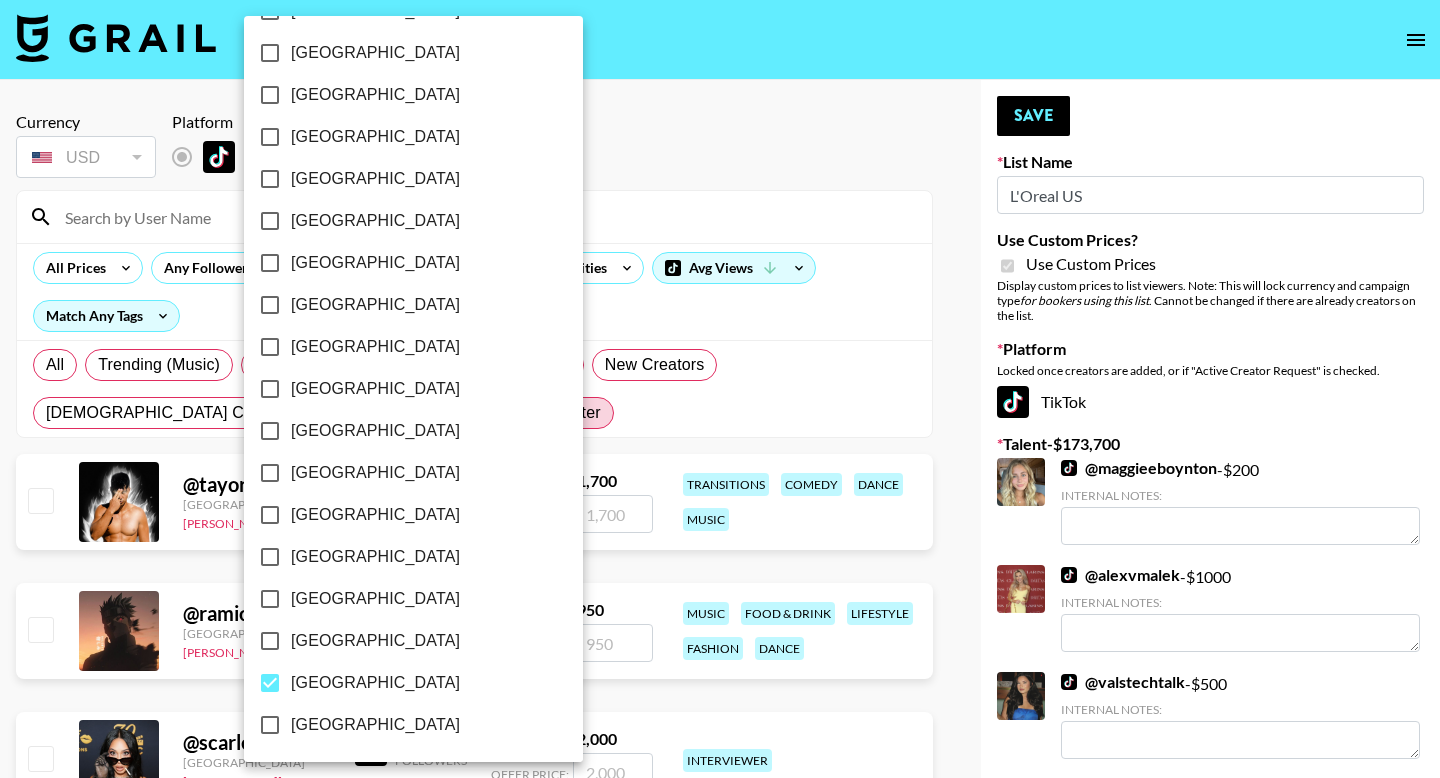 click at bounding box center (720, 389) 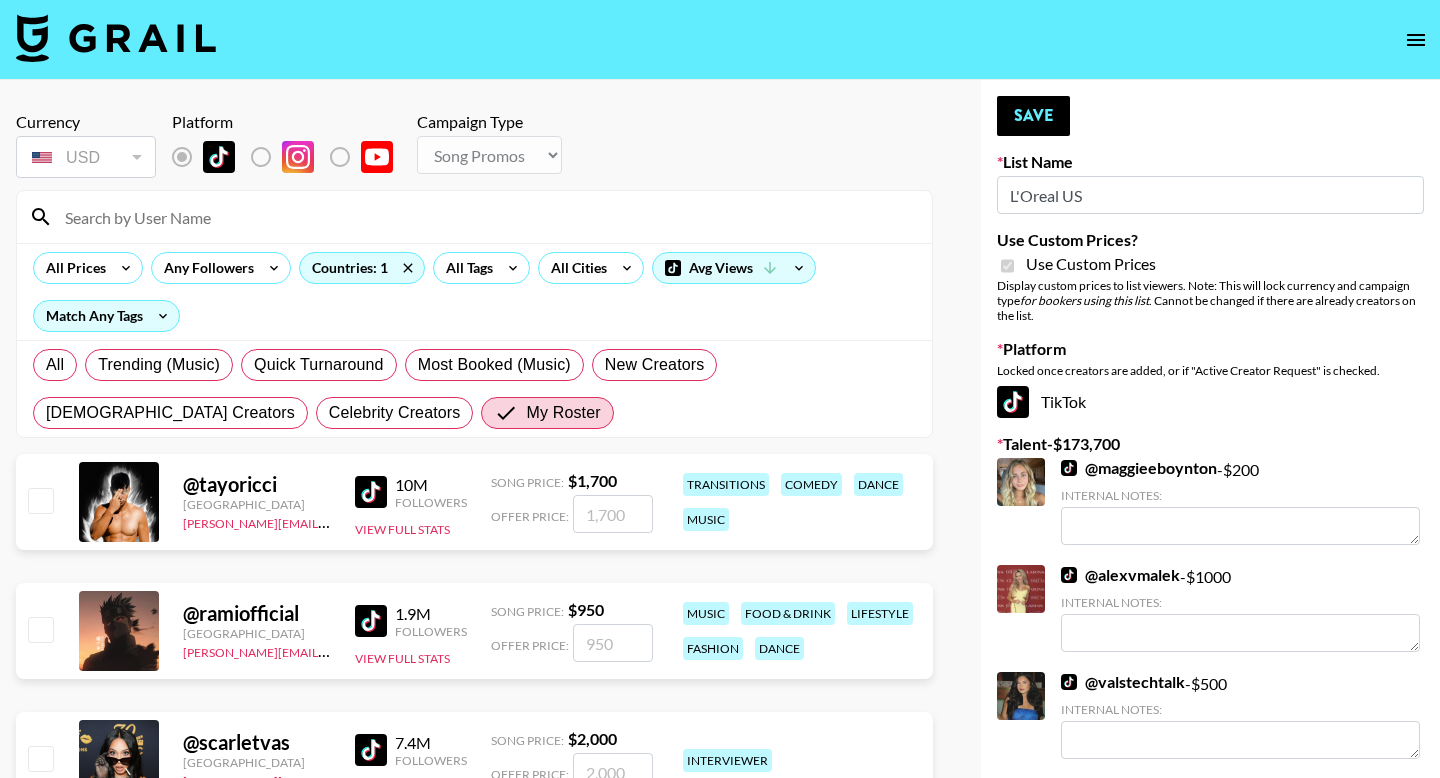 scroll, scrollTop: 257, scrollLeft: 0, axis: vertical 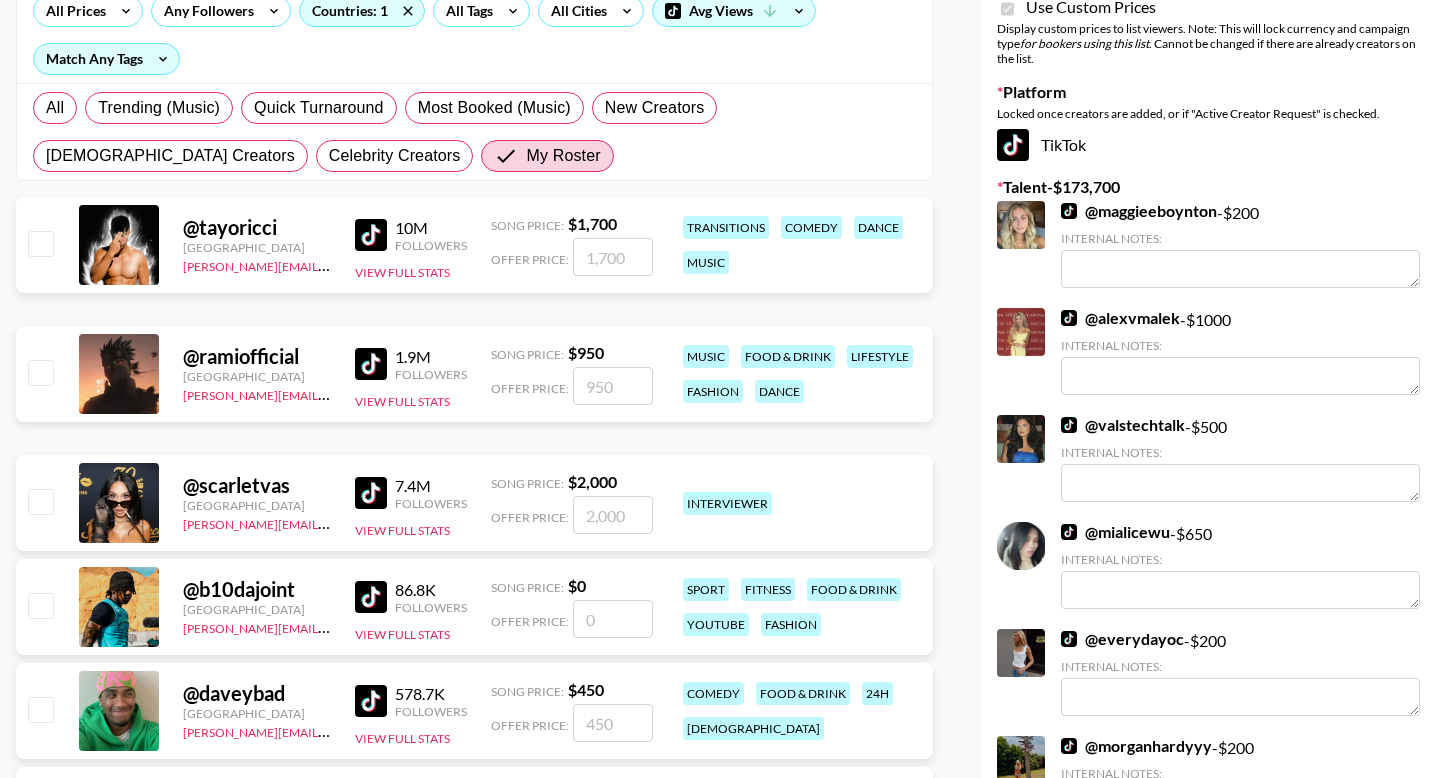 click at bounding box center [40, 243] 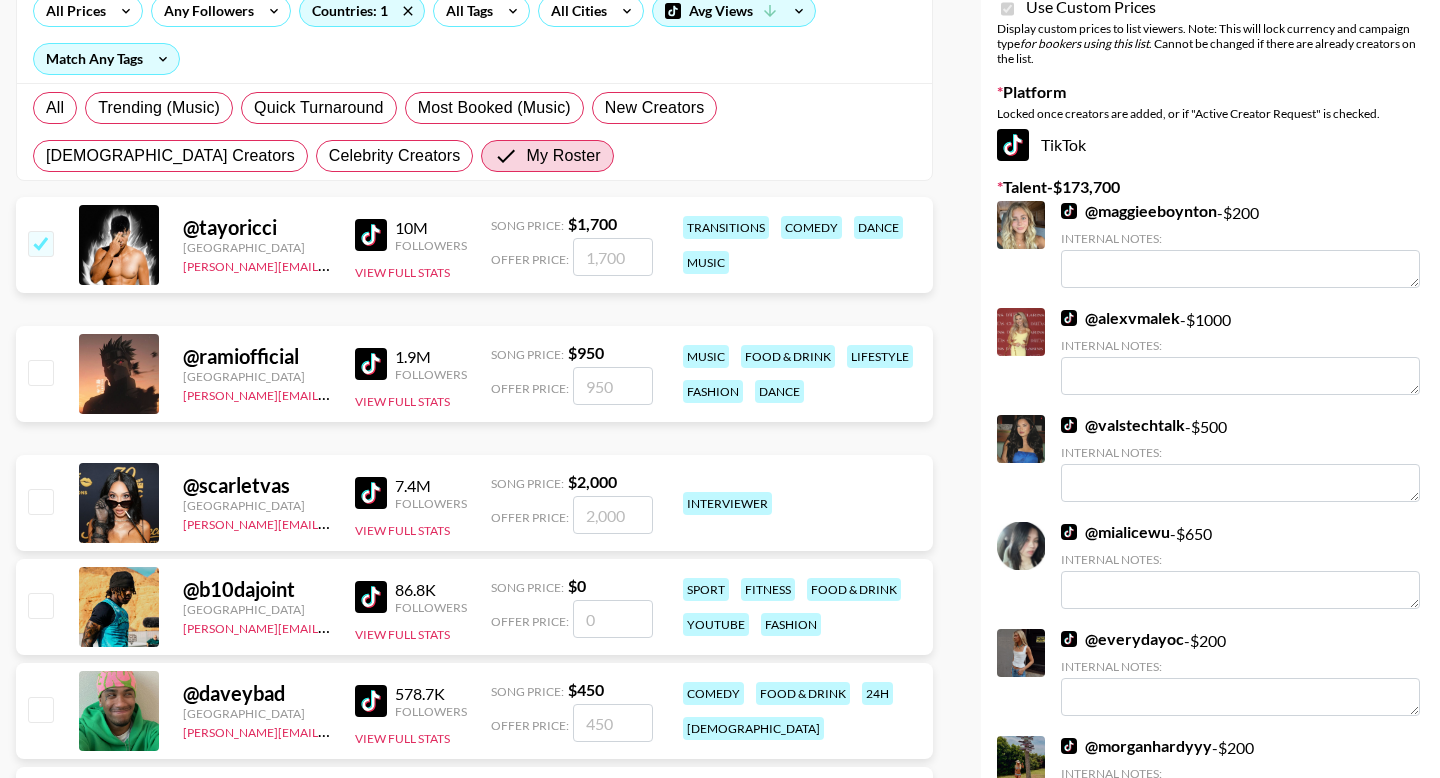 checkbox on "true" 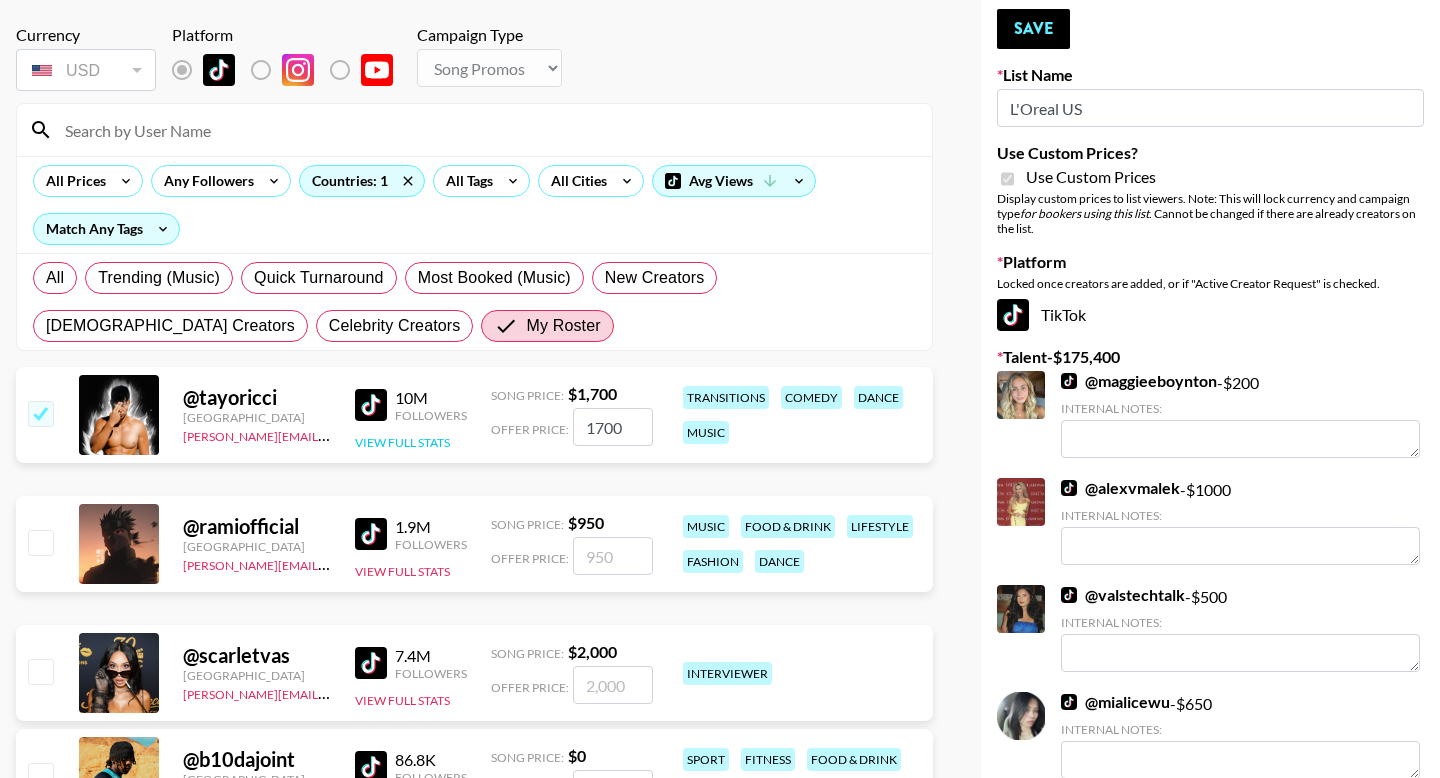 scroll, scrollTop: 0, scrollLeft: 0, axis: both 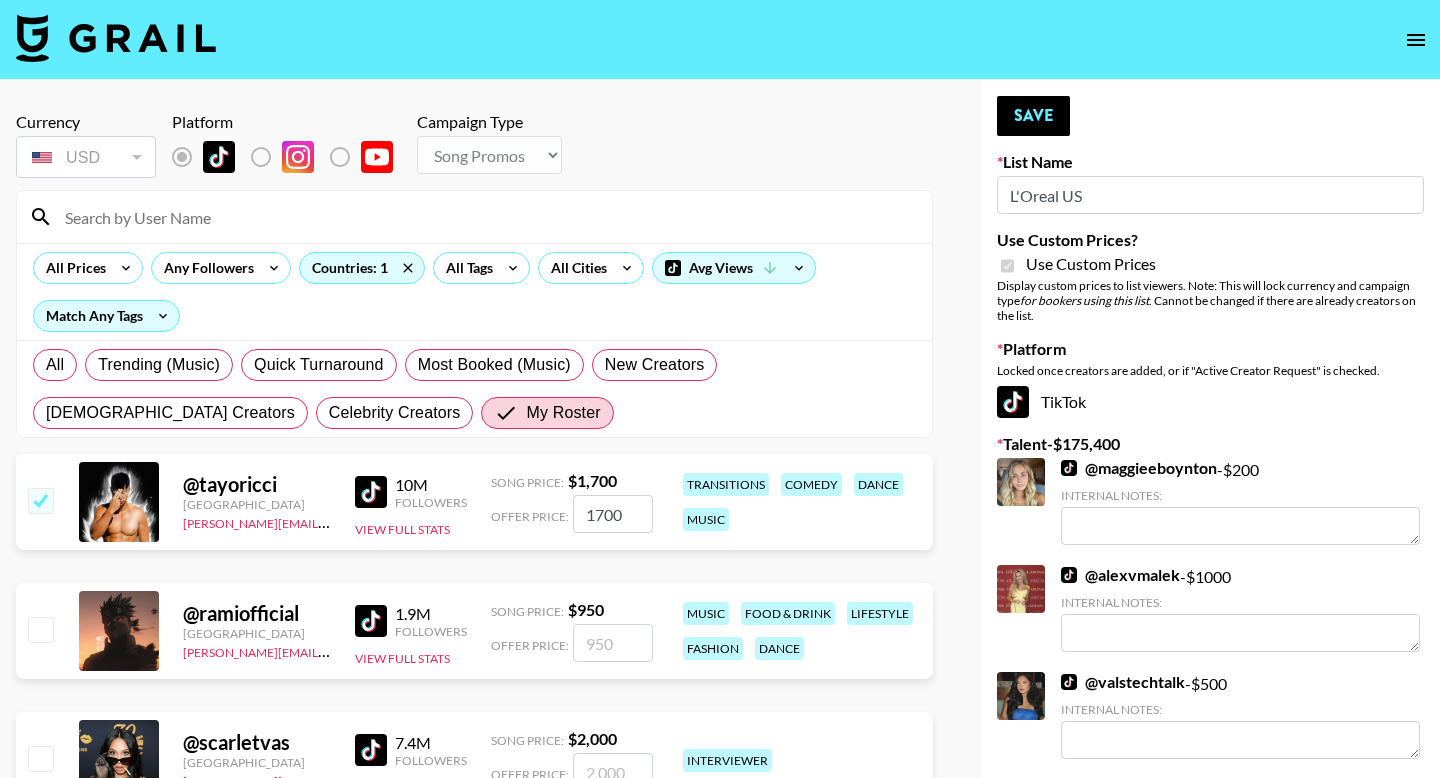 click at bounding box center [40, 500] 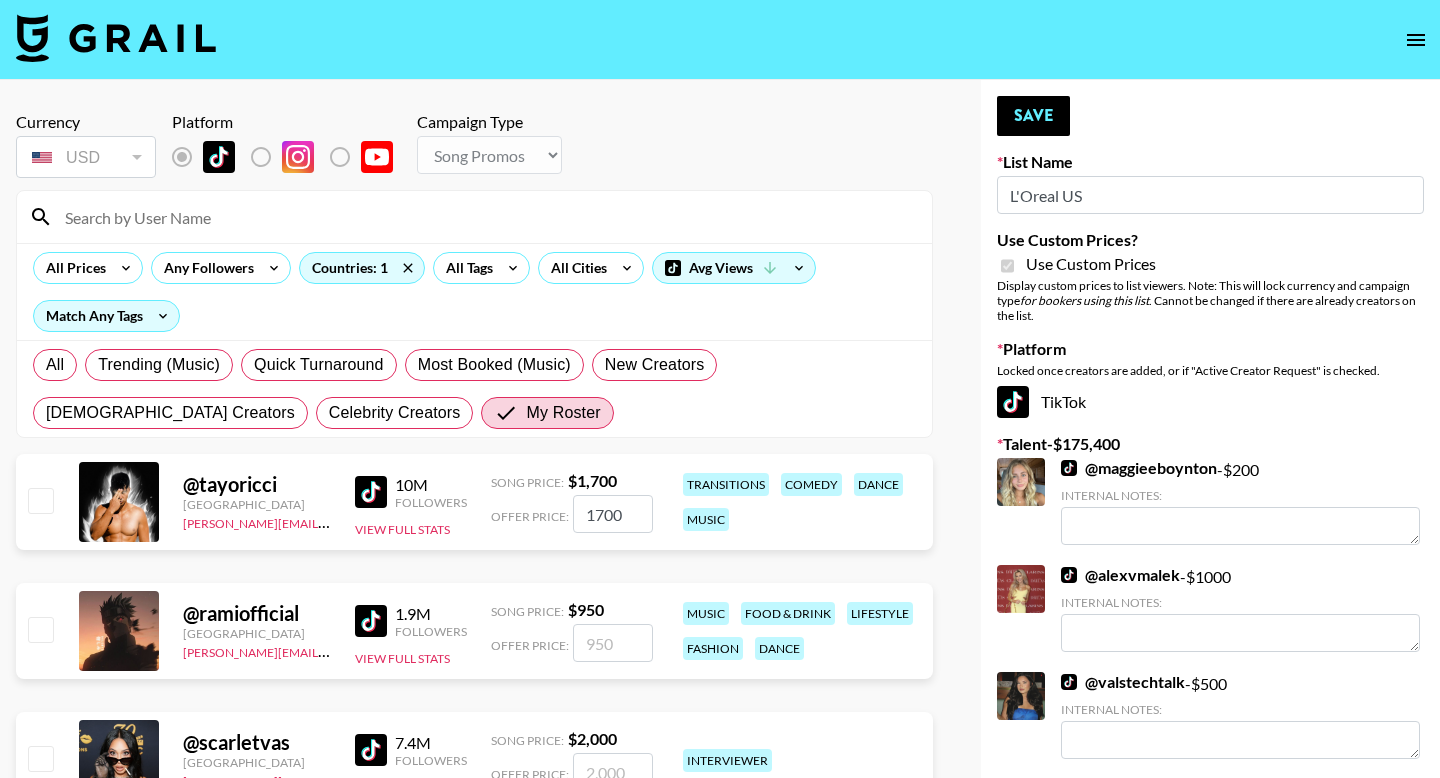 checkbox on "false" 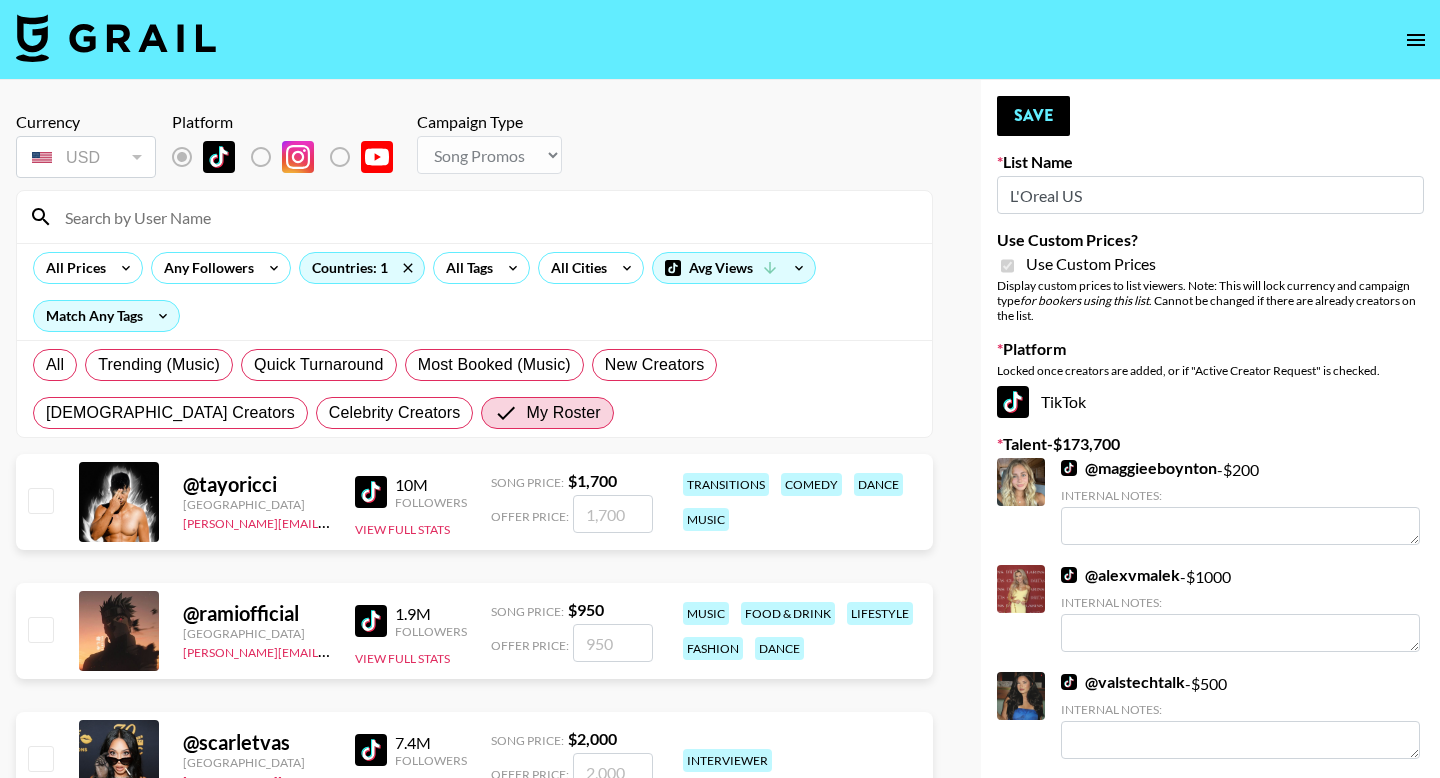click on "Campaign Type Choose Type... Song Promos Brand Promos" at bounding box center (489, 147) 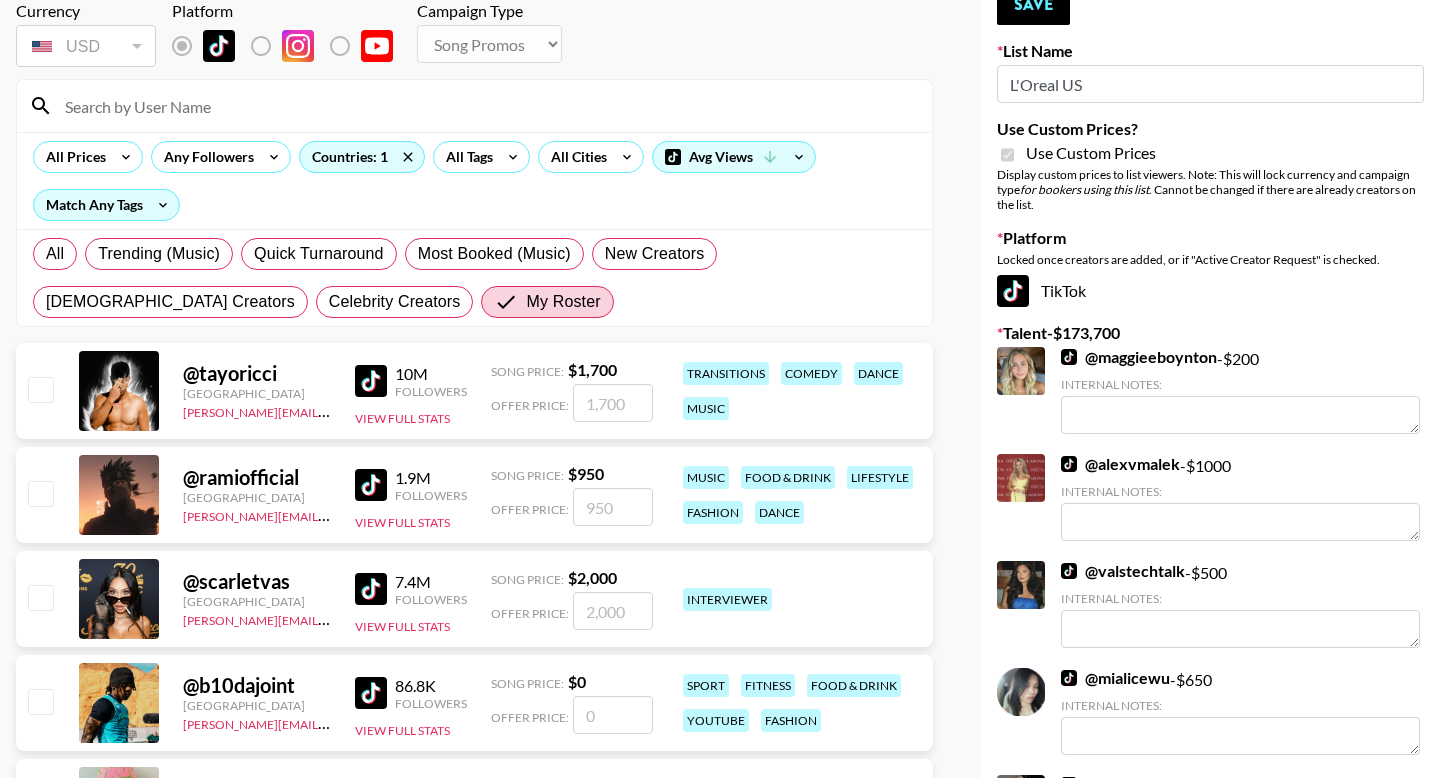 scroll, scrollTop: 0, scrollLeft: 0, axis: both 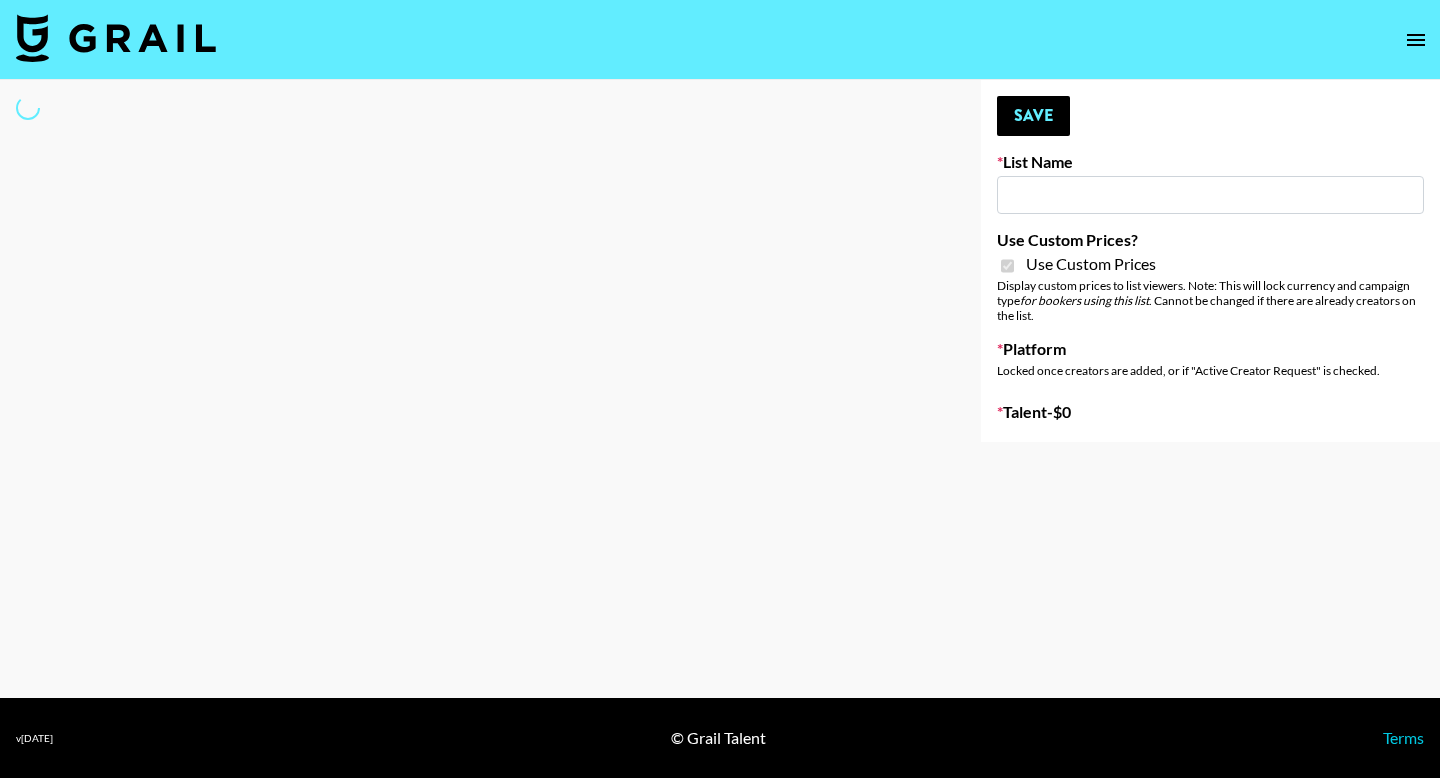 type on "Gaming Creators 24/07" 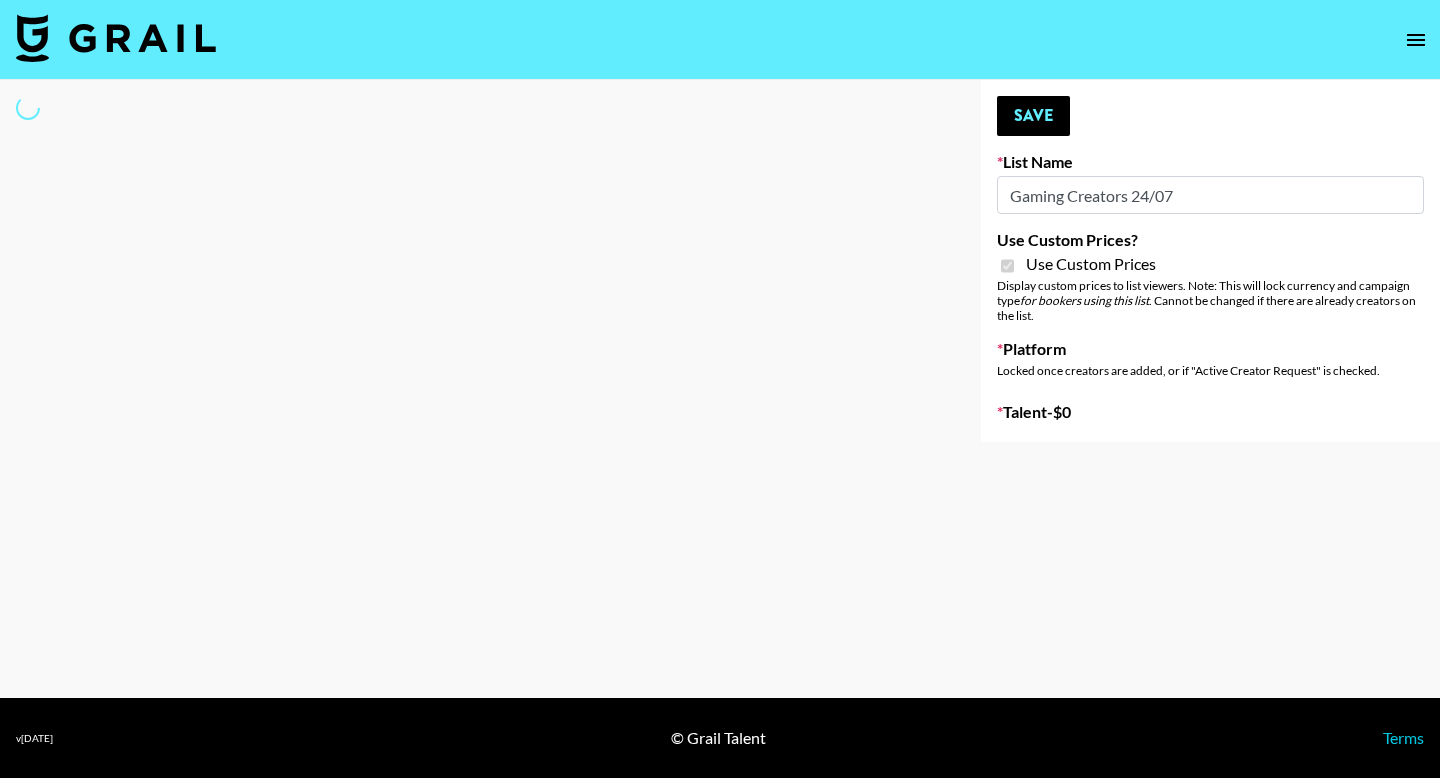 checkbox on "true" 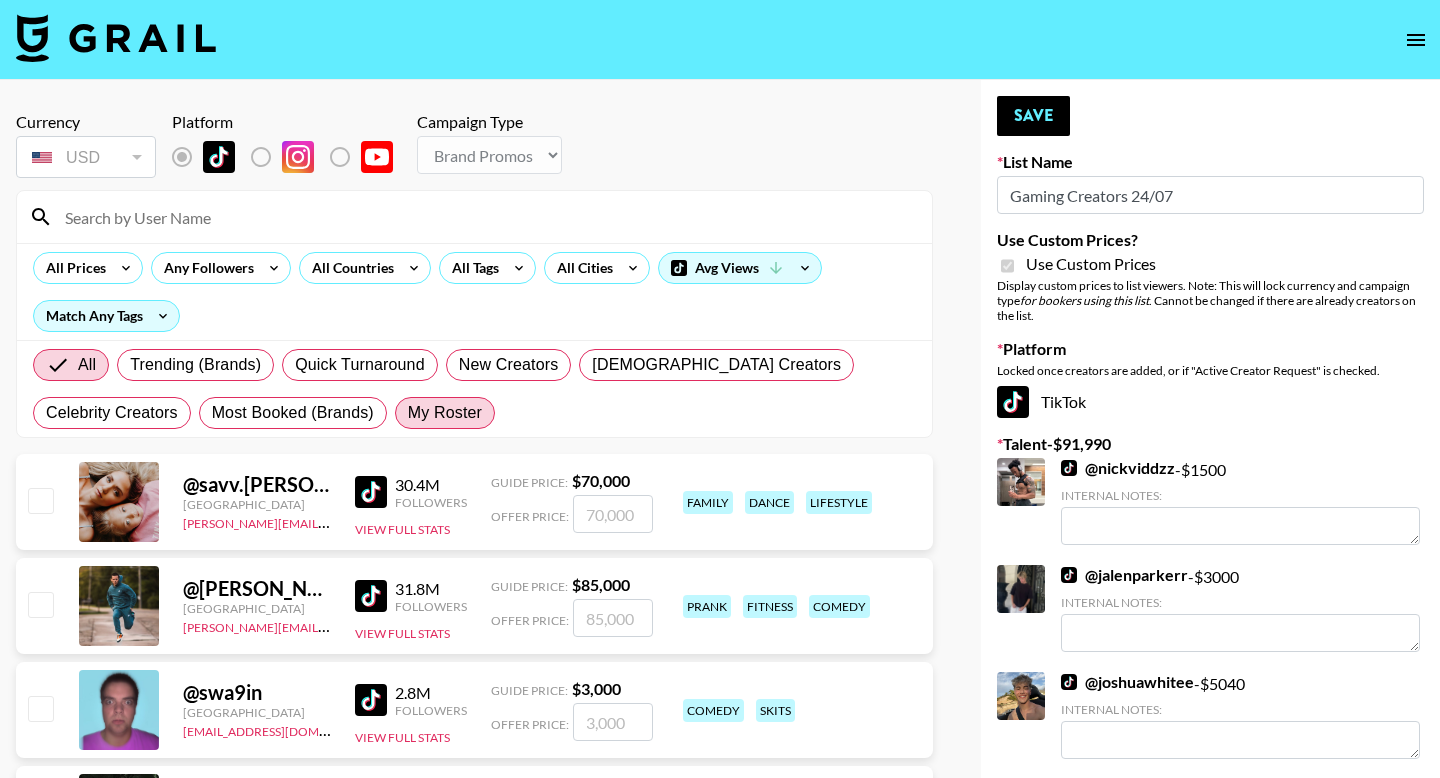 click on "My Roster" at bounding box center (445, 413) 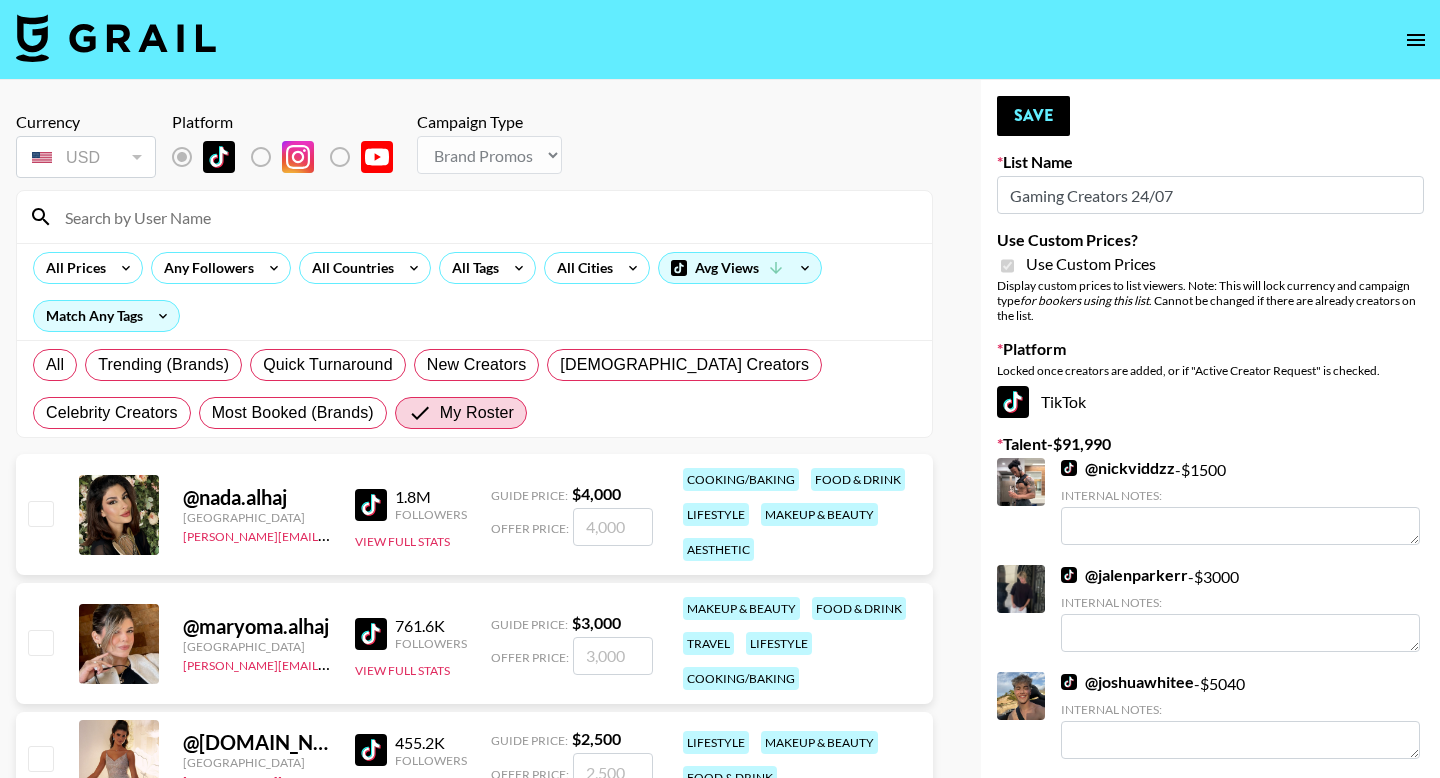 click at bounding box center [486, 217] 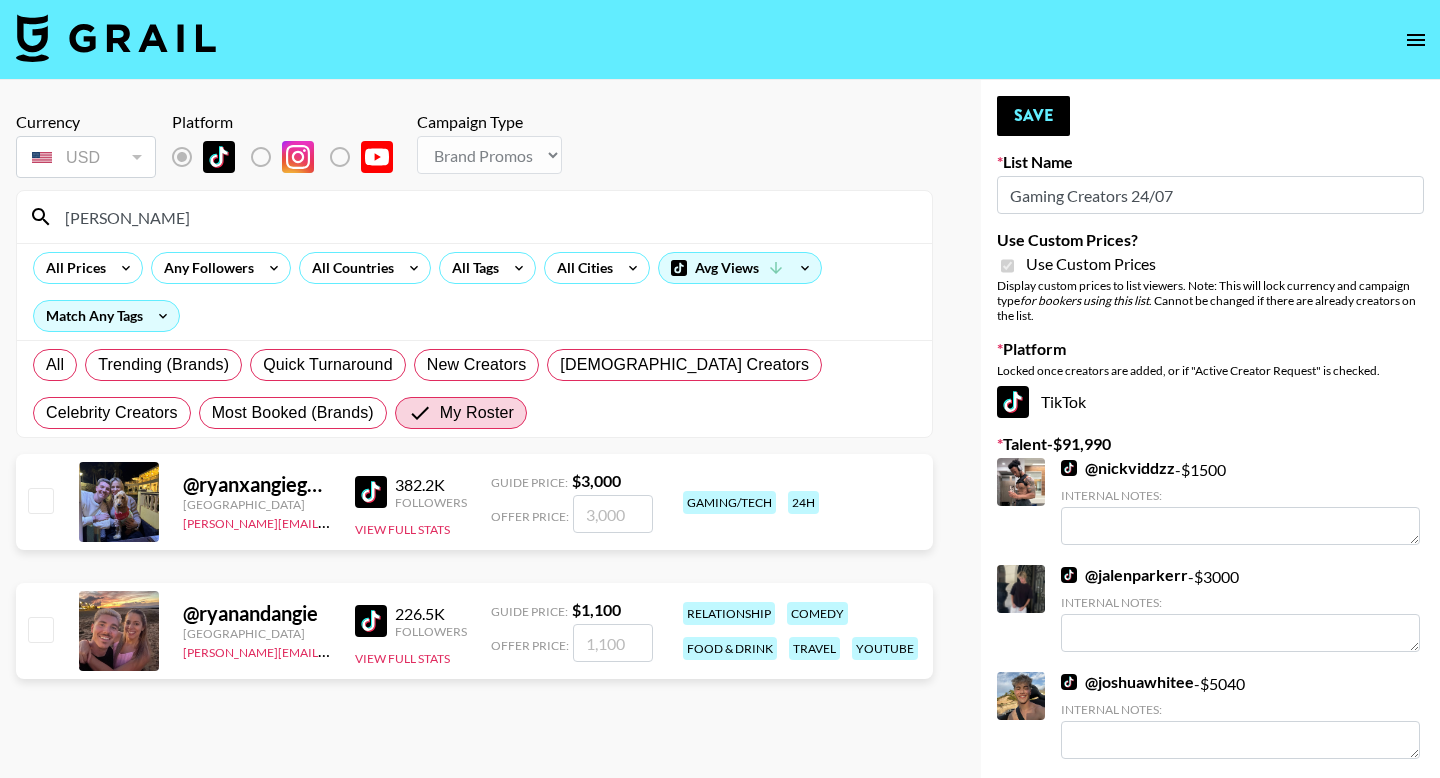 type on "ryan" 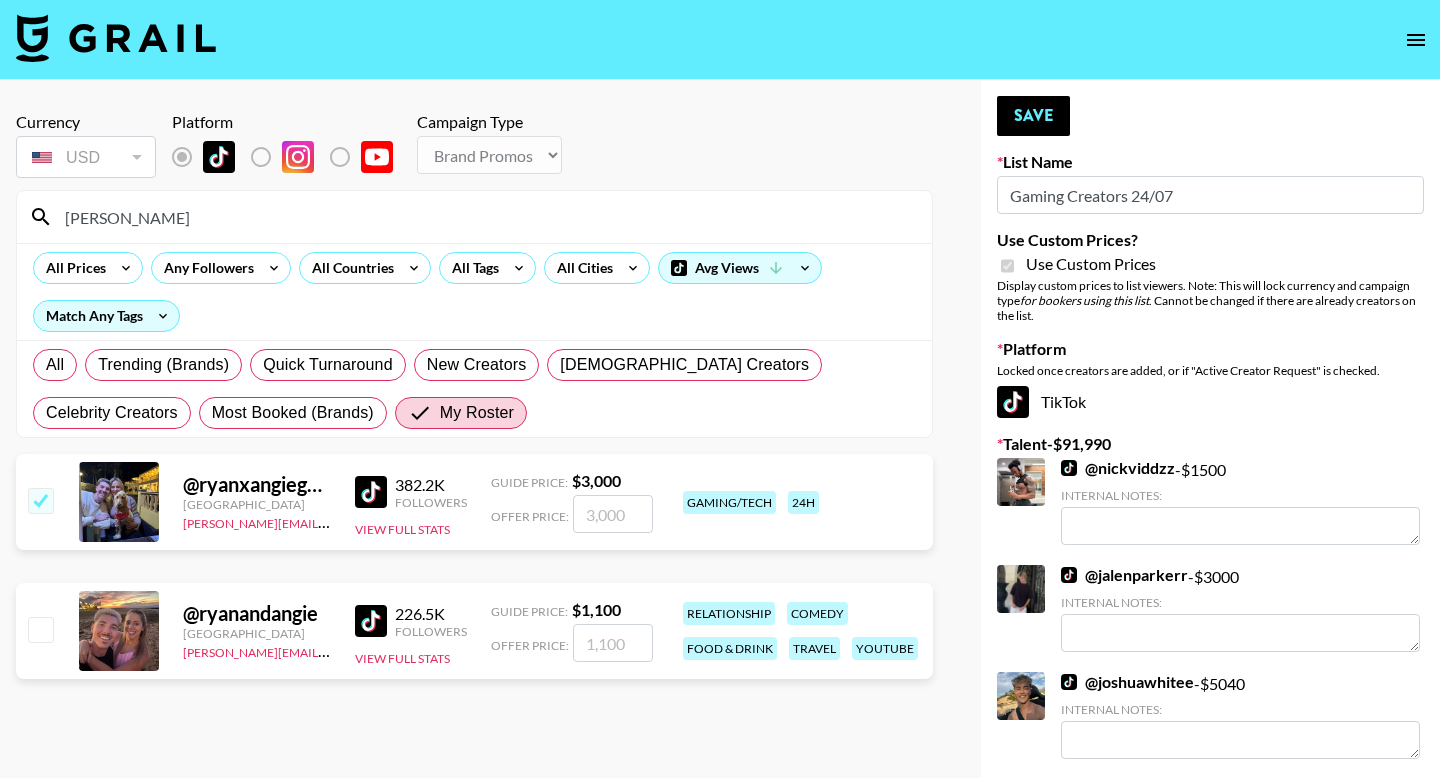 checkbox on "true" 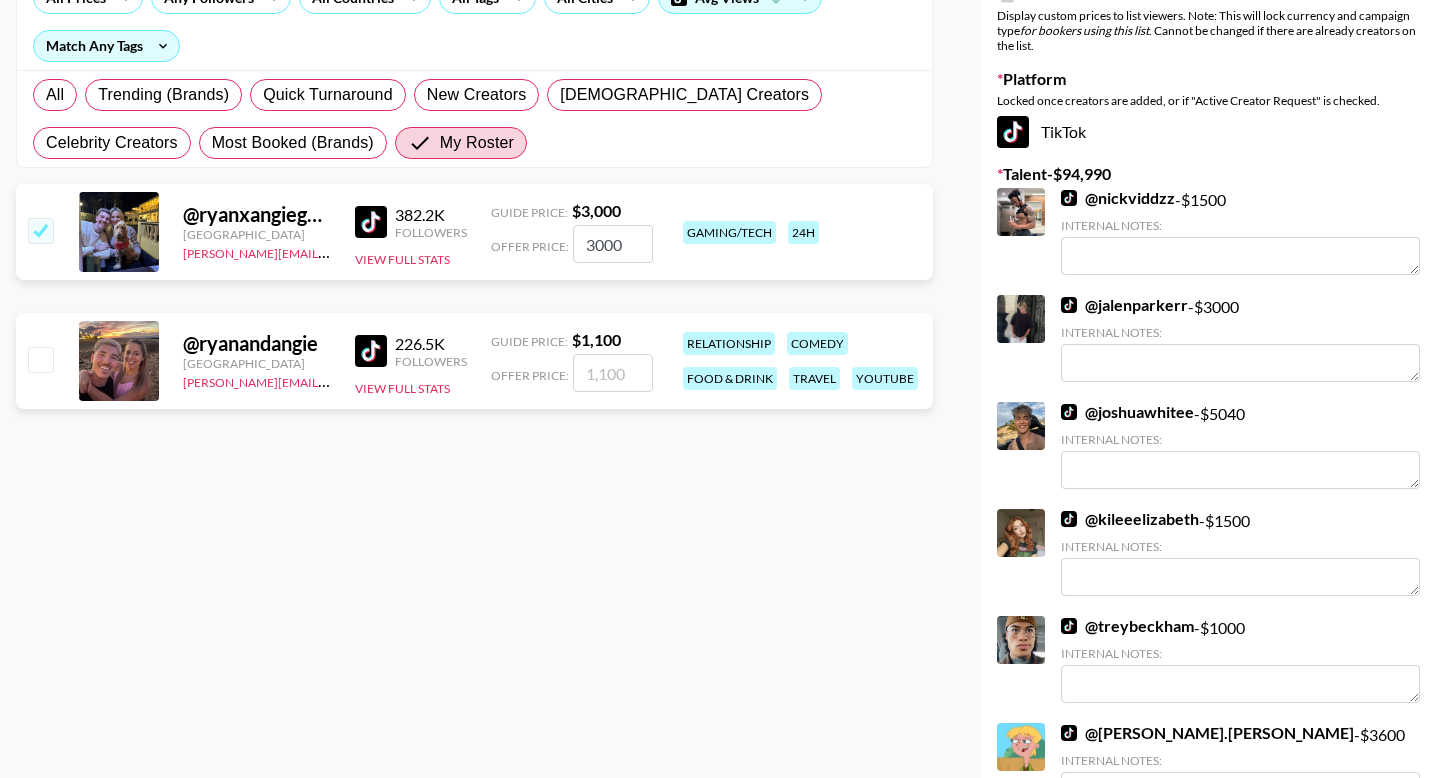 scroll, scrollTop: 0, scrollLeft: 0, axis: both 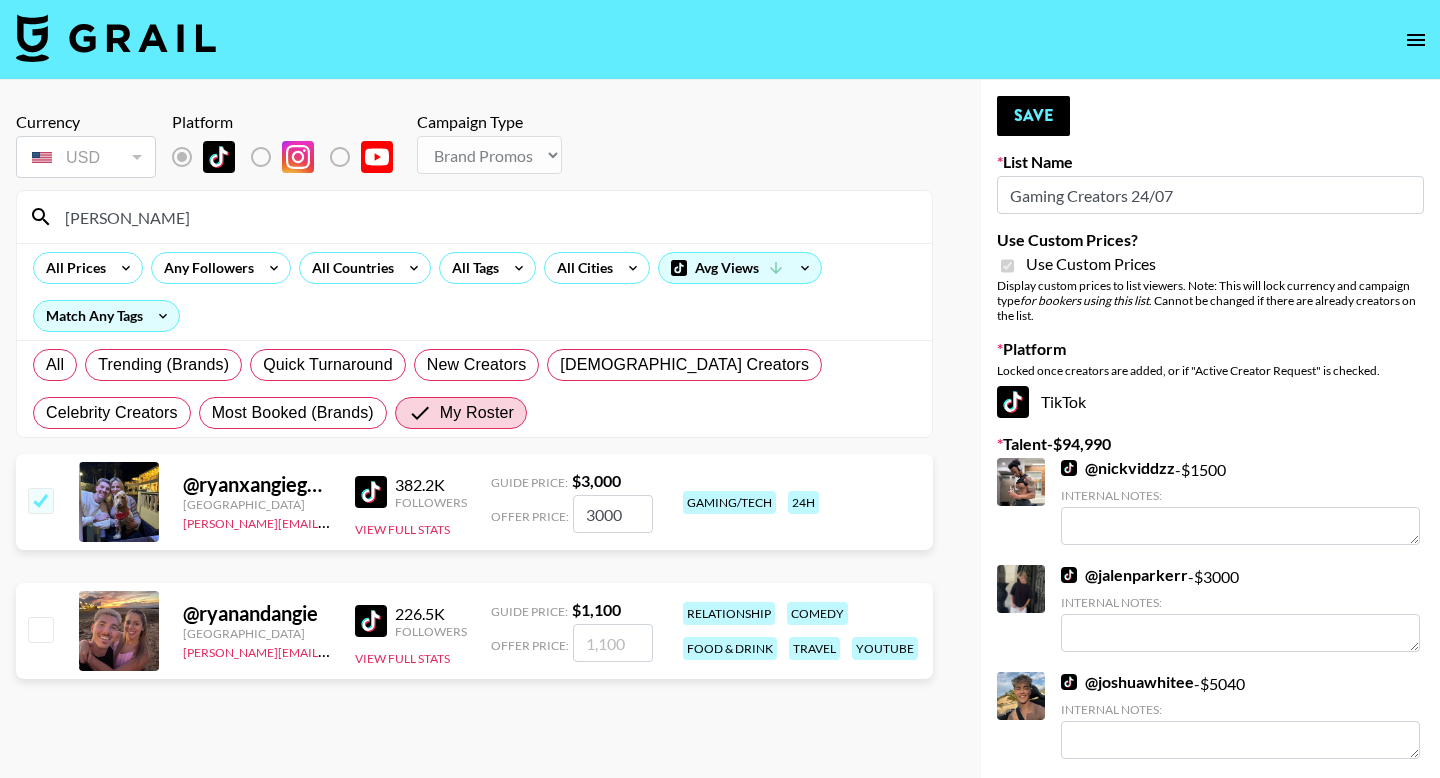 click on "3000" at bounding box center [613, 514] 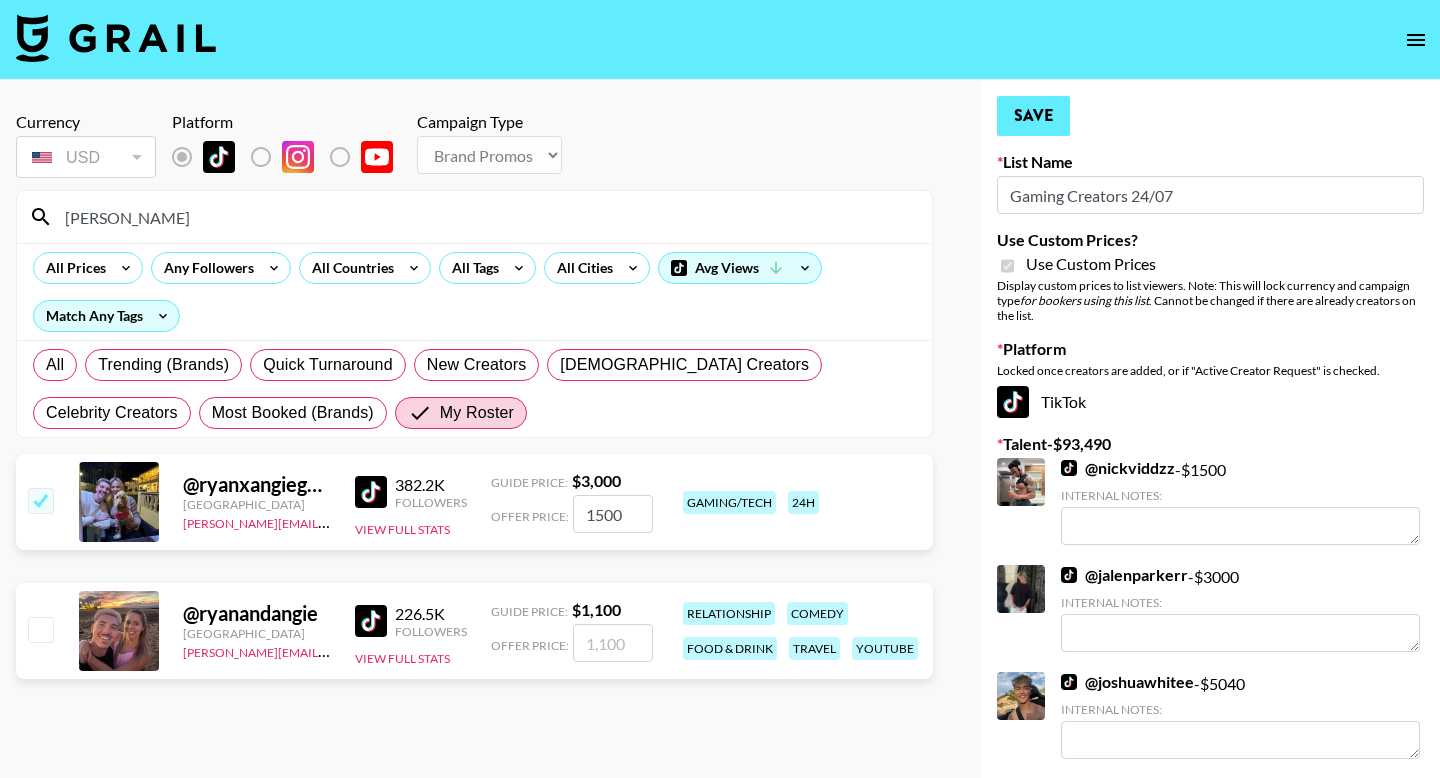 type on "1500" 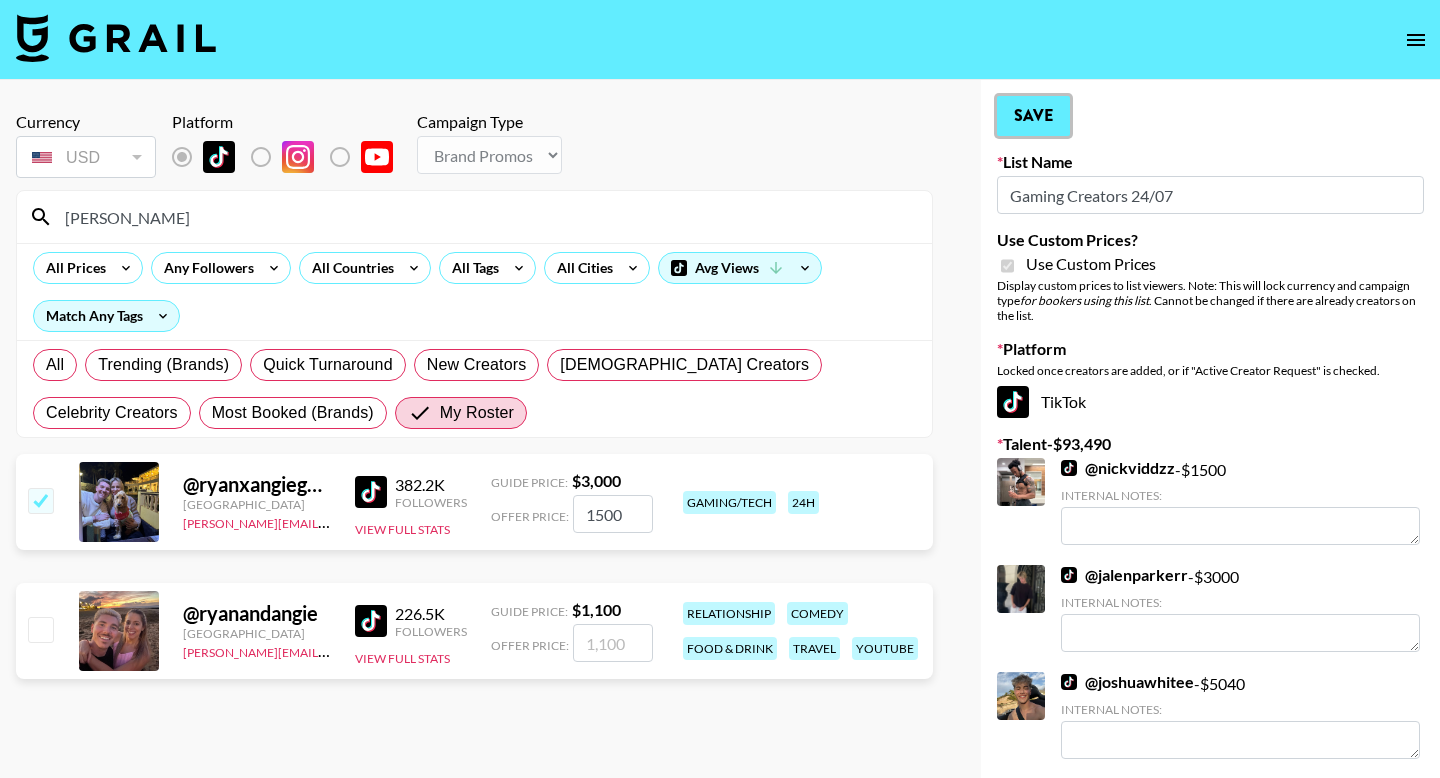click on "Save" at bounding box center (1033, 116) 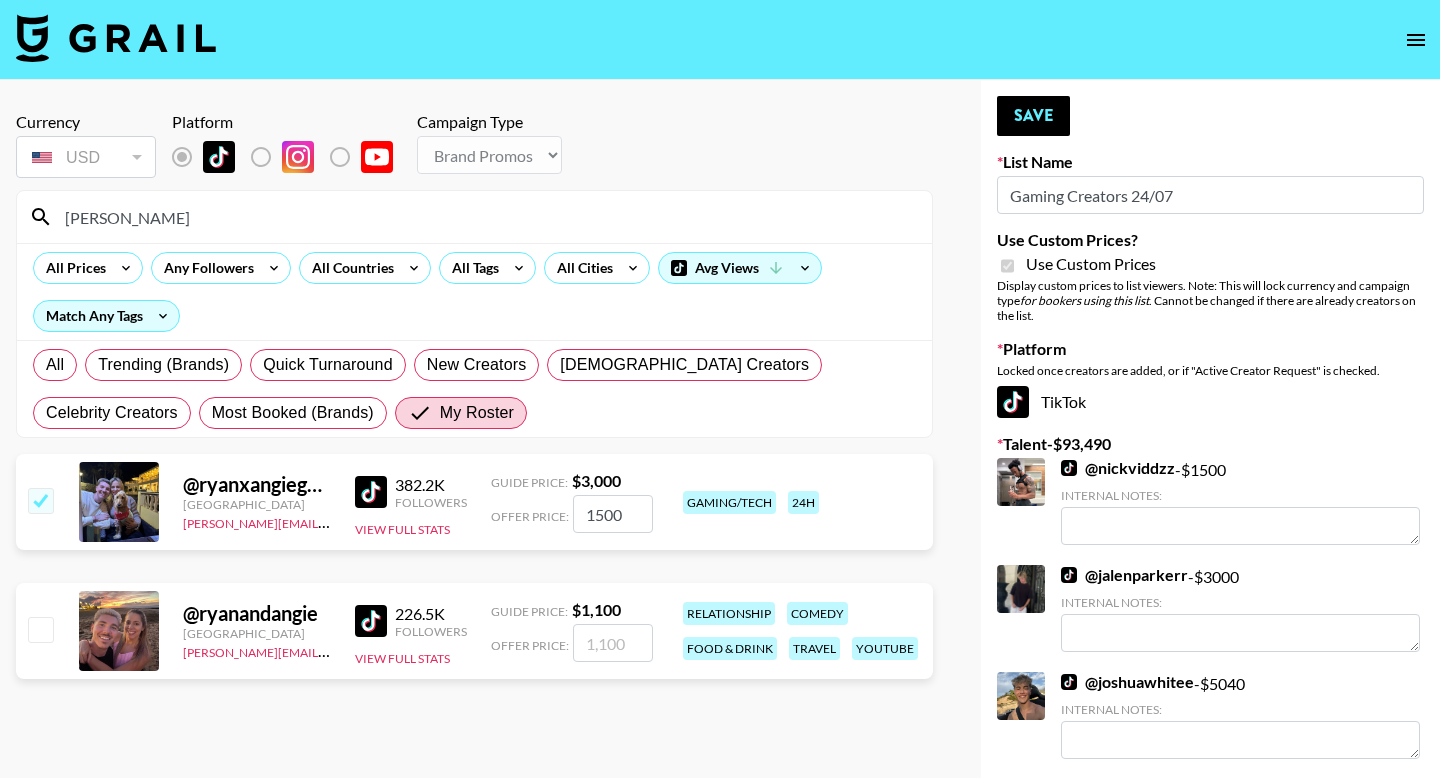 click on "ryan" at bounding box center [486, 217] 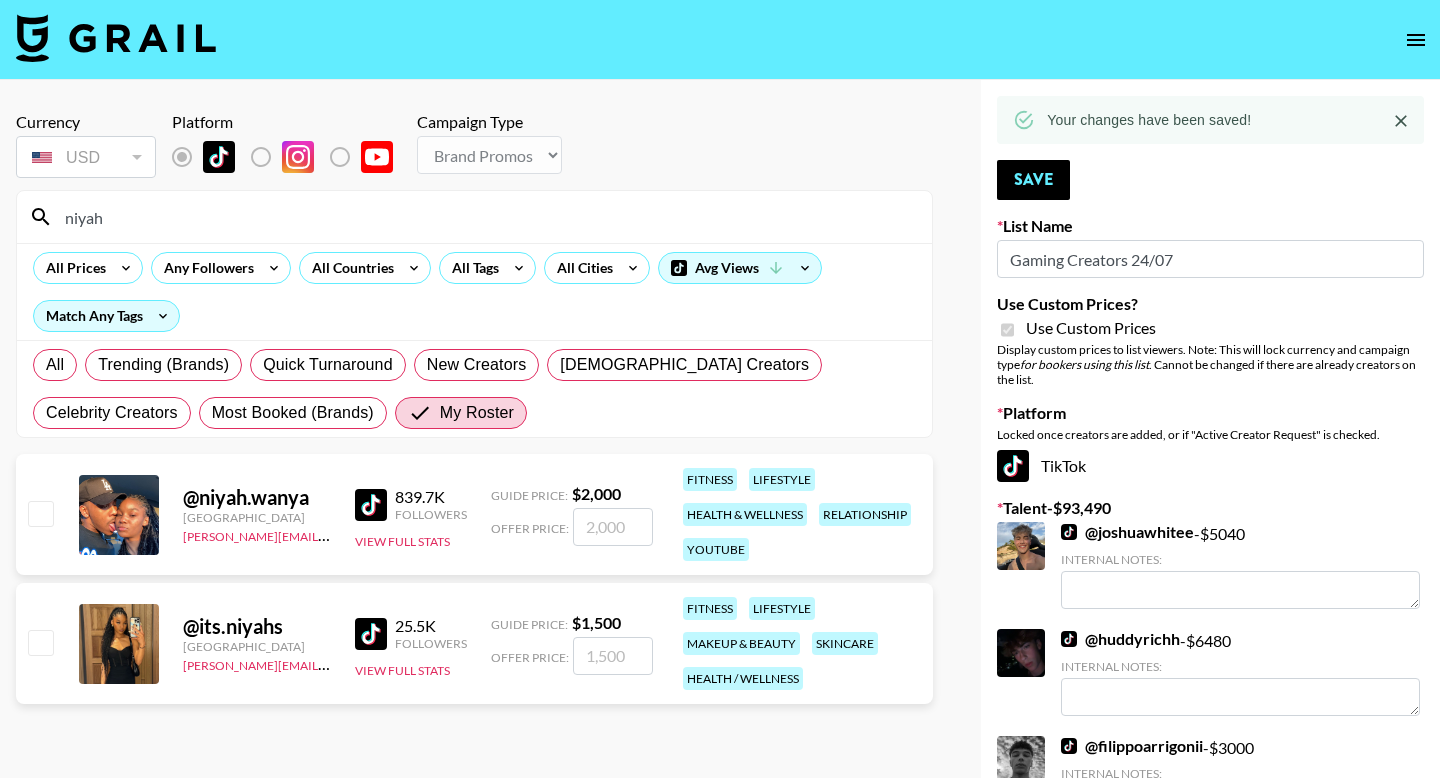 type on "niyah" 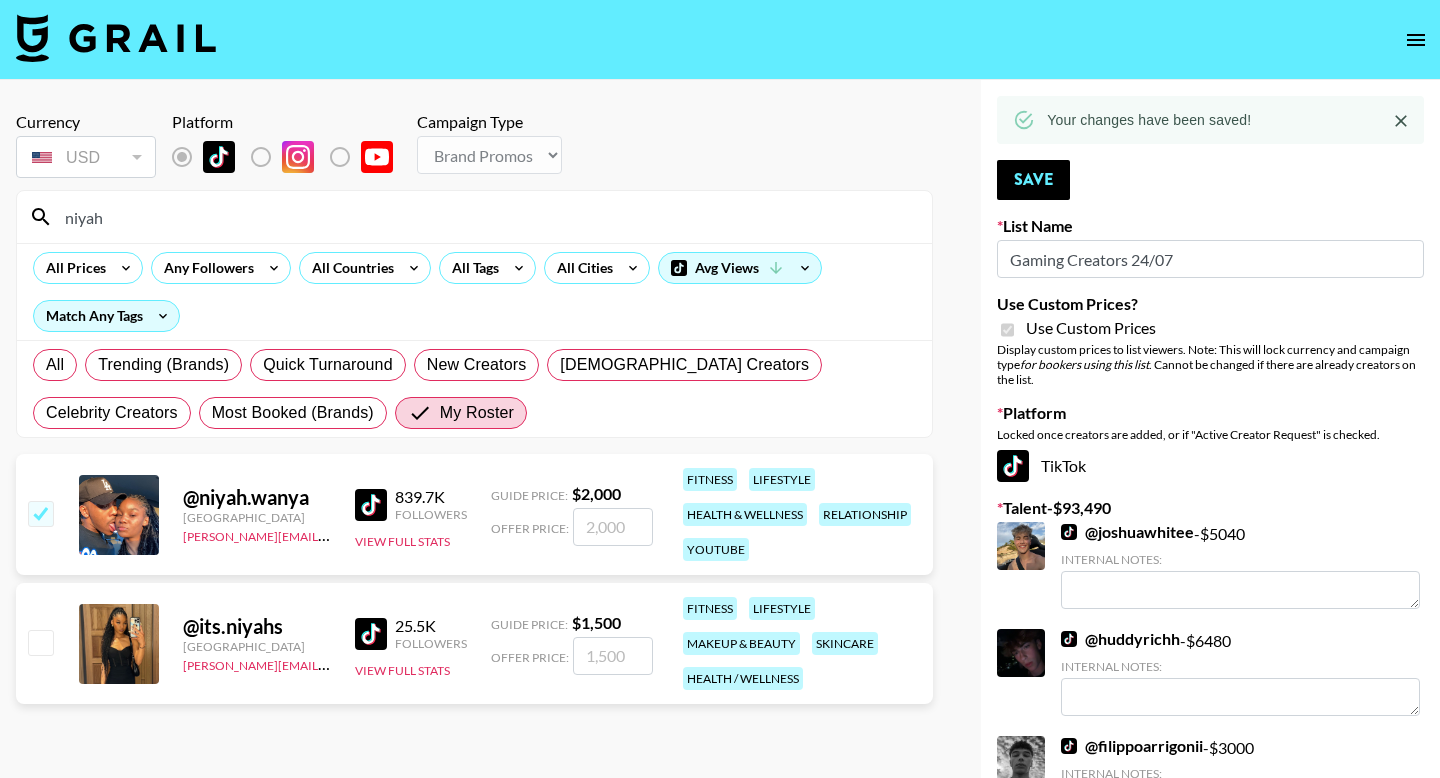 checkbox on "true" 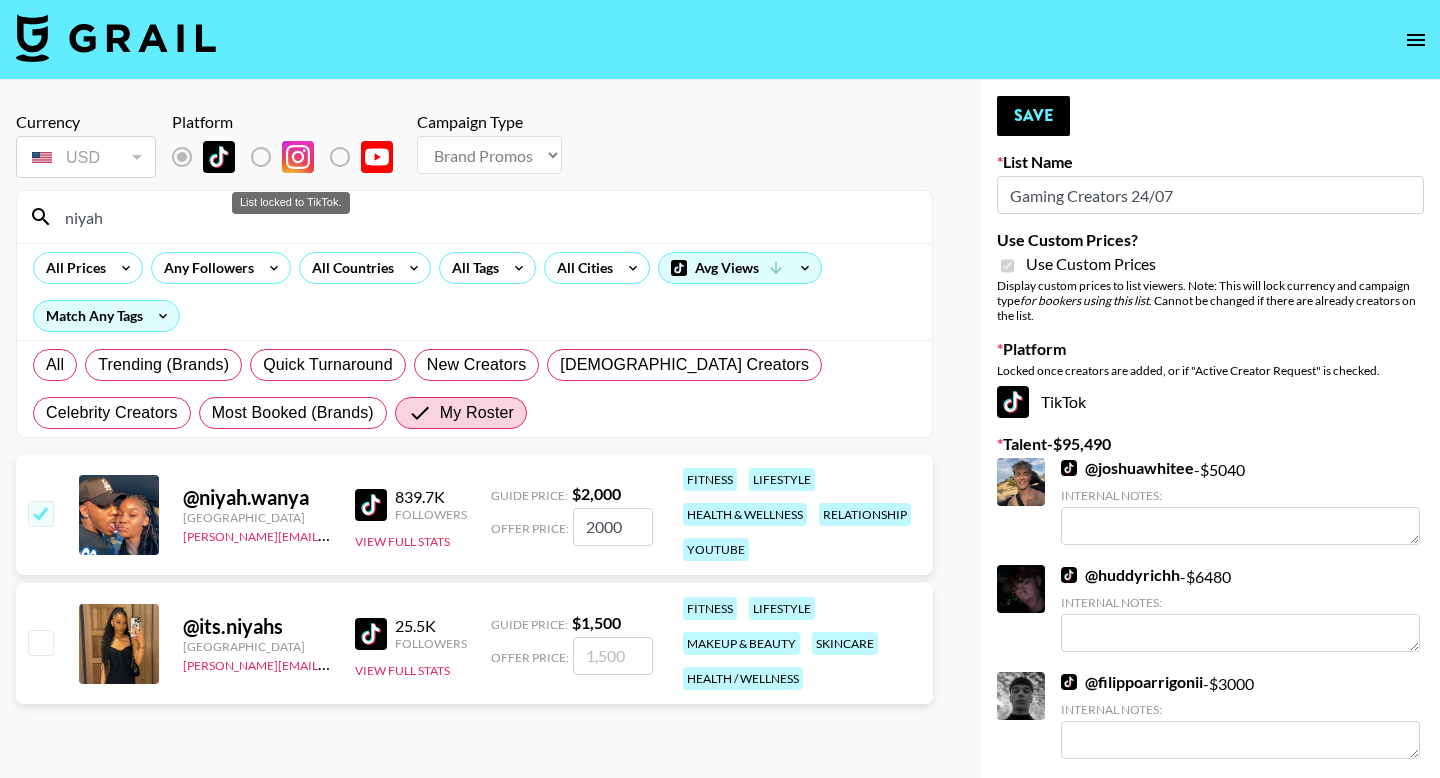 click on "List locked to TikTok." at bounding box center (291, 203) 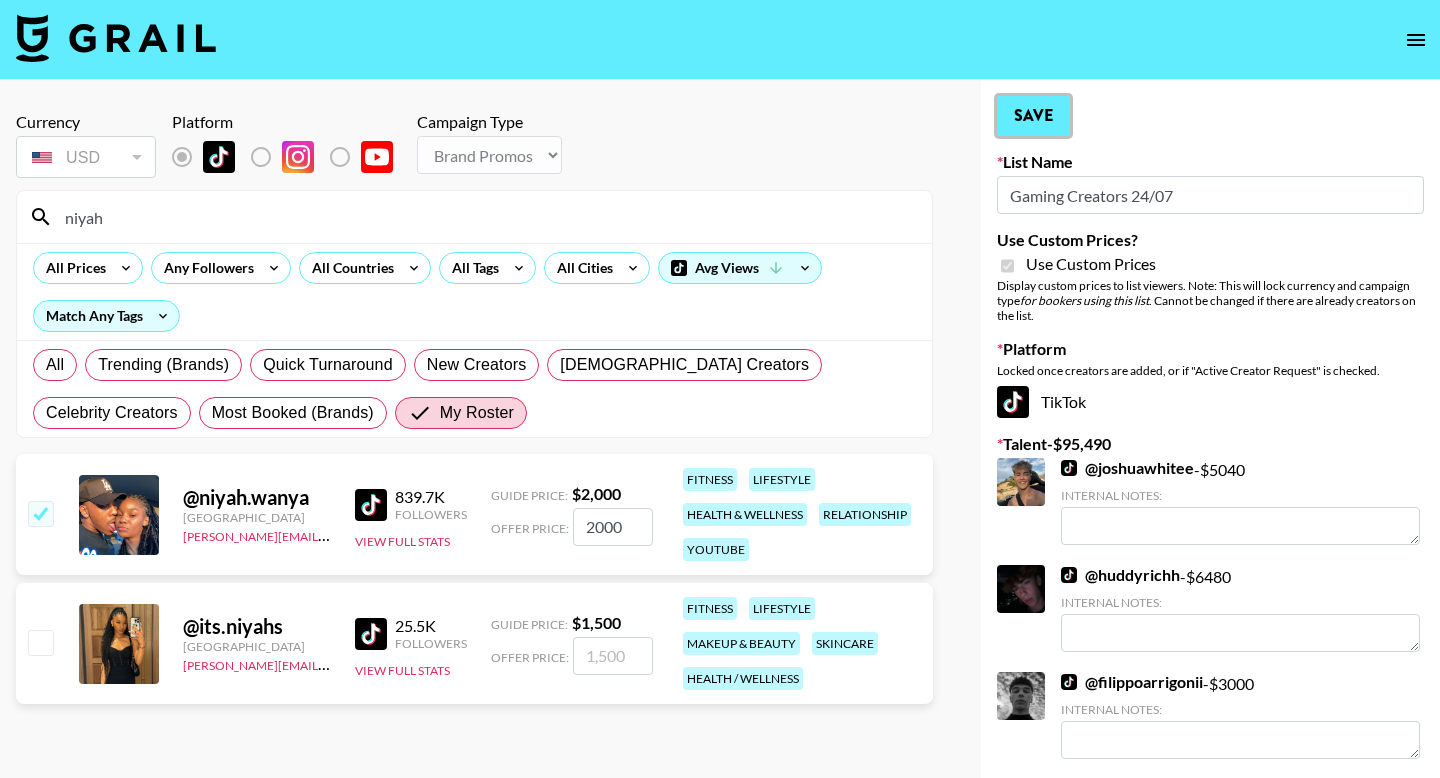 click on "Save" at bounding box center (1033, 116) 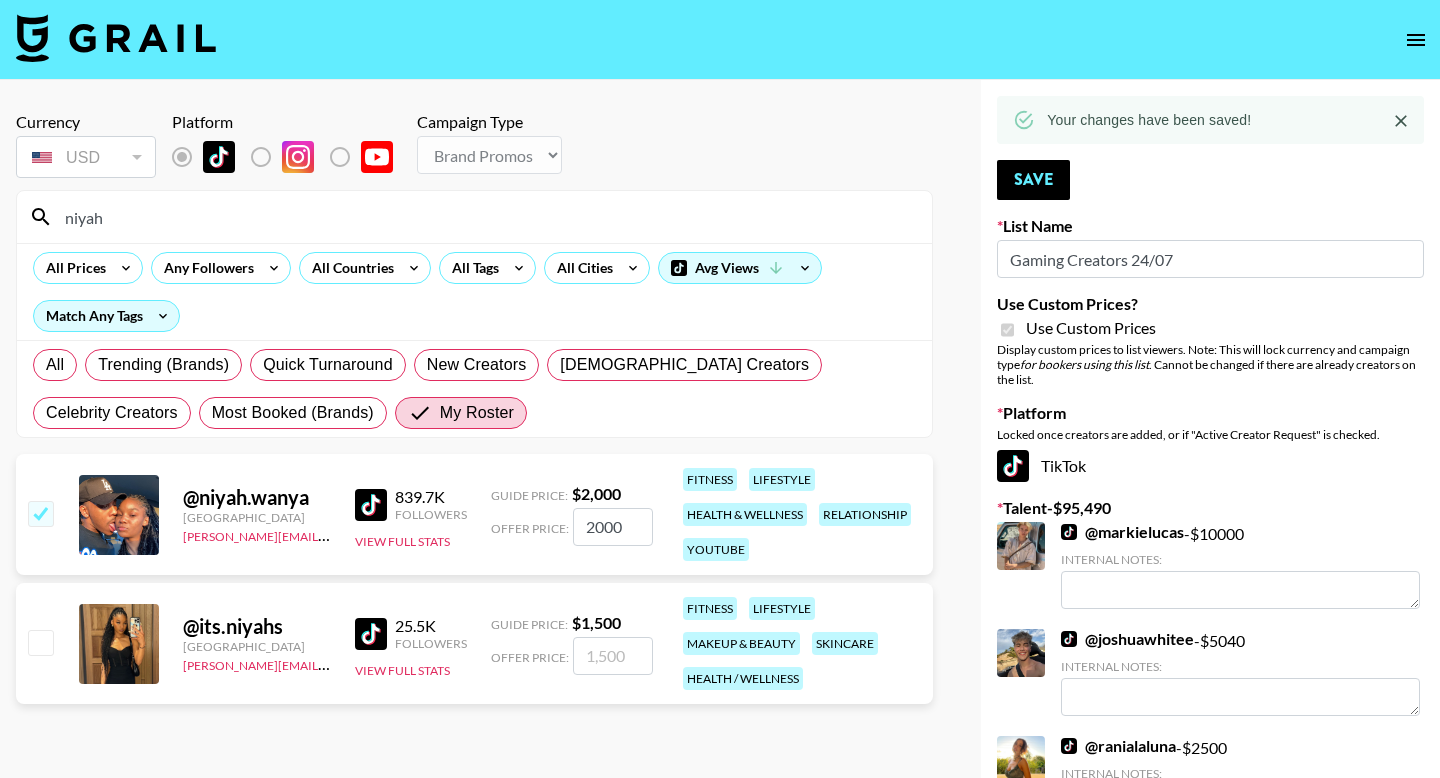 click on "niyah" at bounding box center (486, 217) 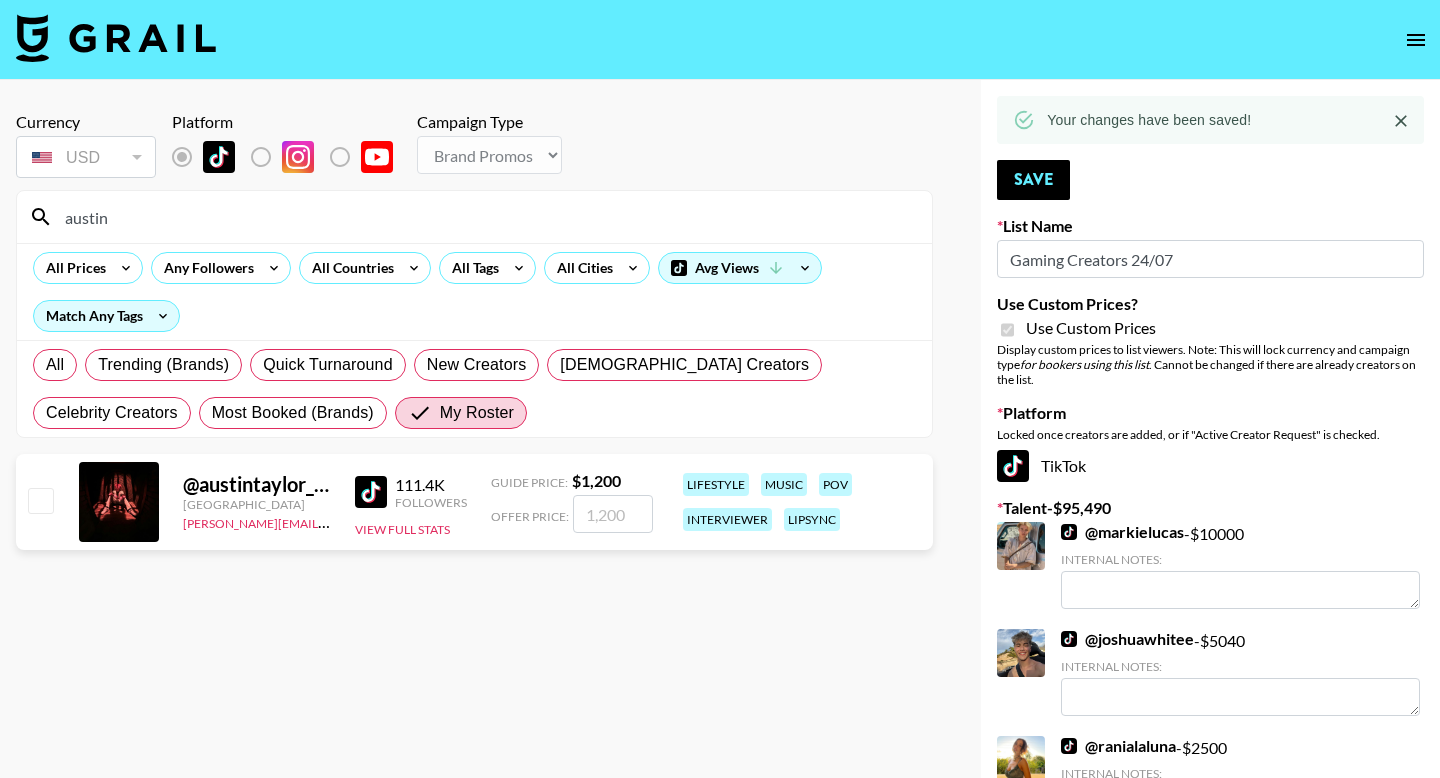 type on "austin" 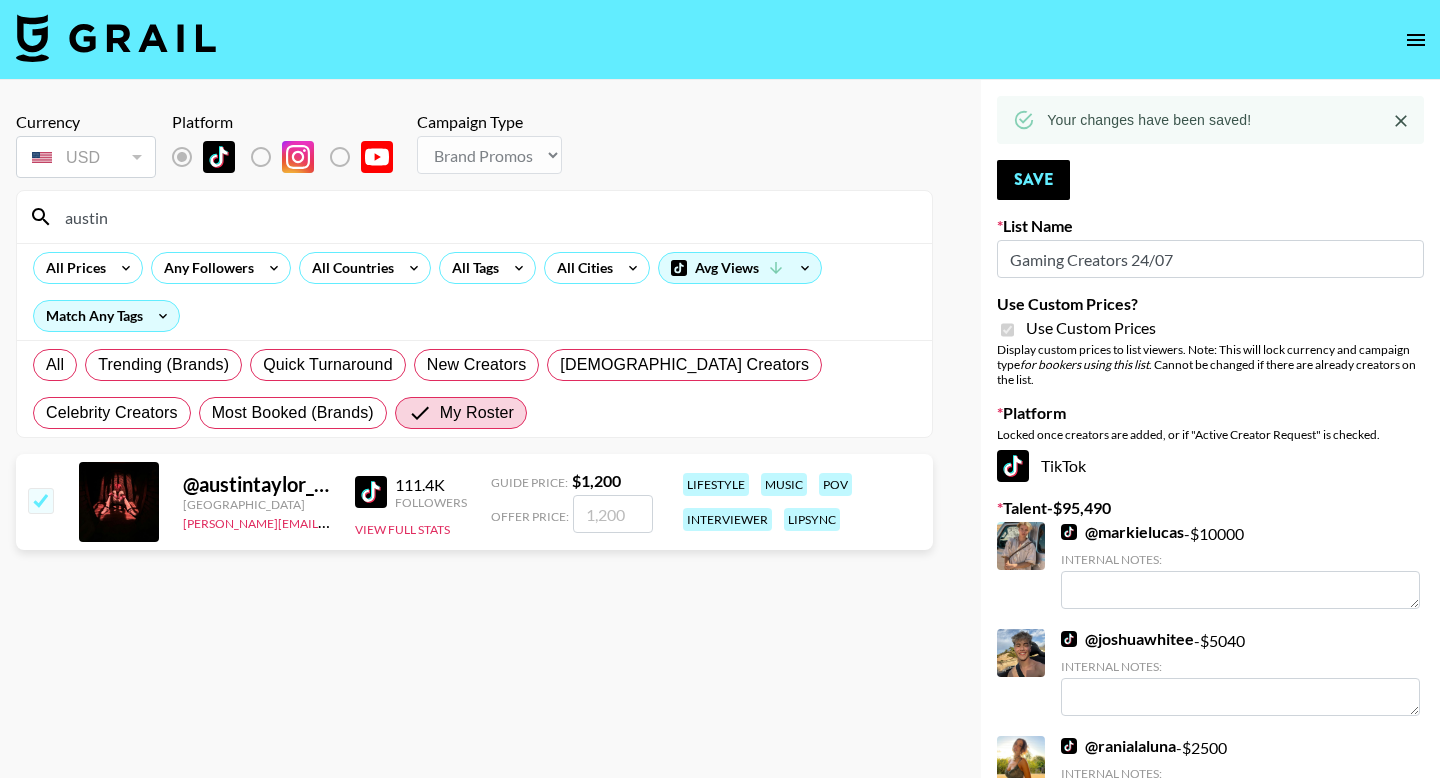 checkbox on "true" 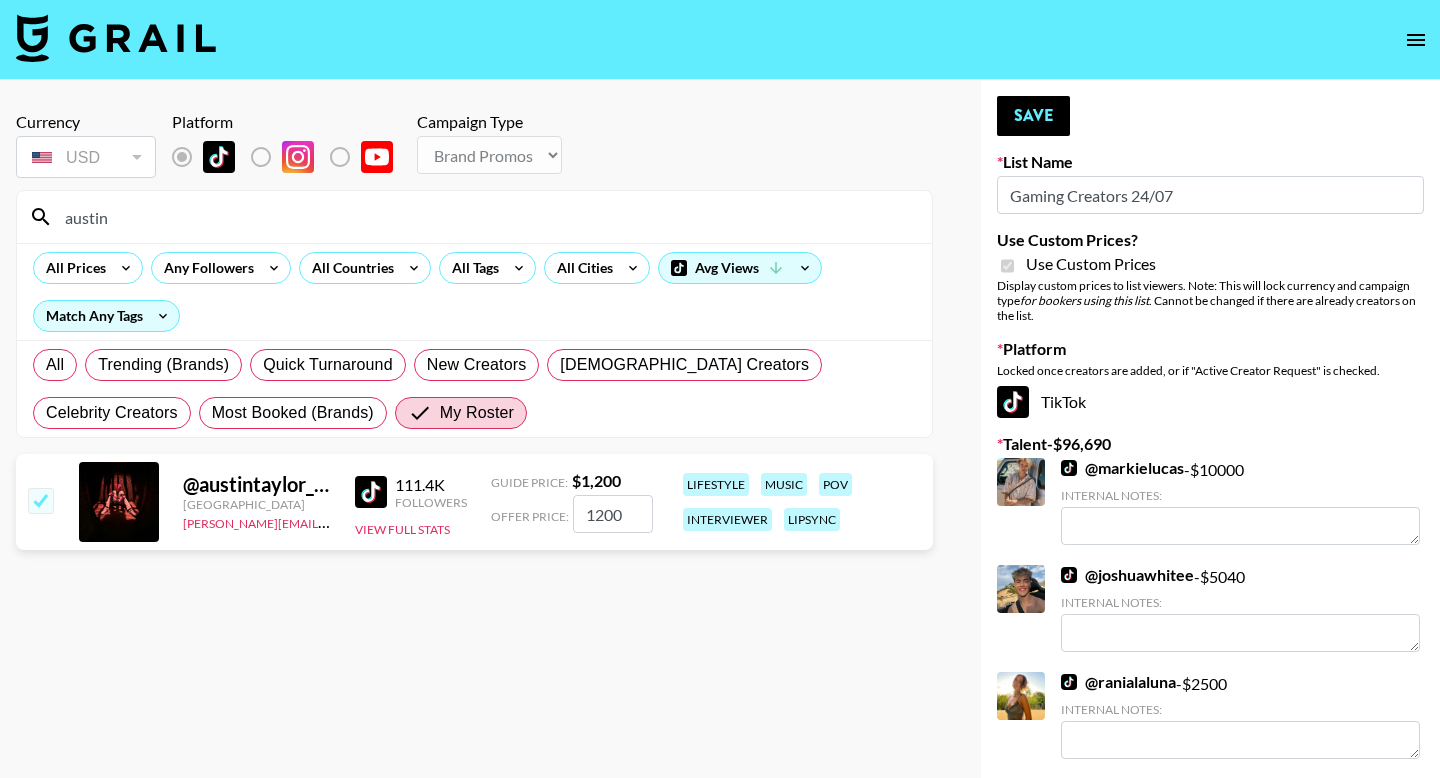 click on "austin" at bounding box center [486, 217] 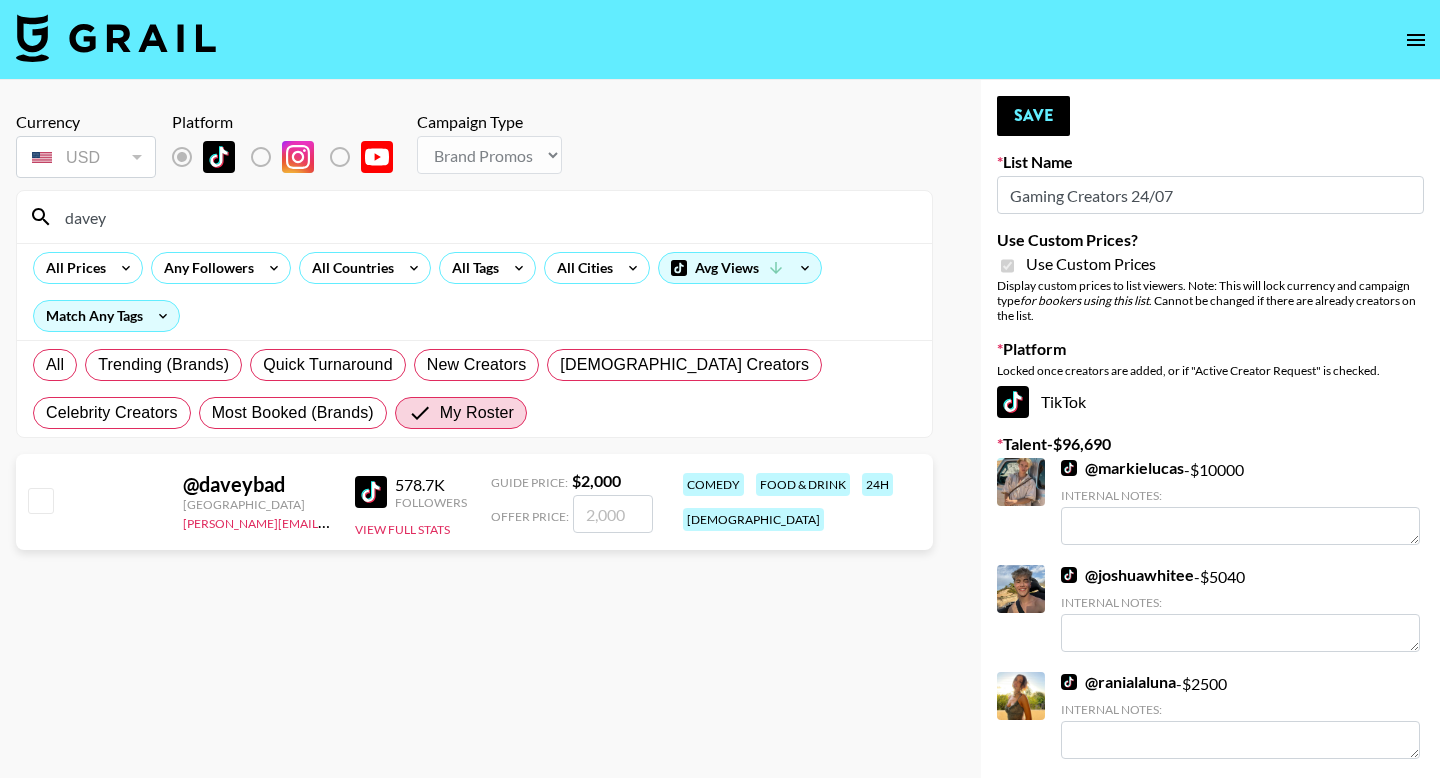 type on "davey" 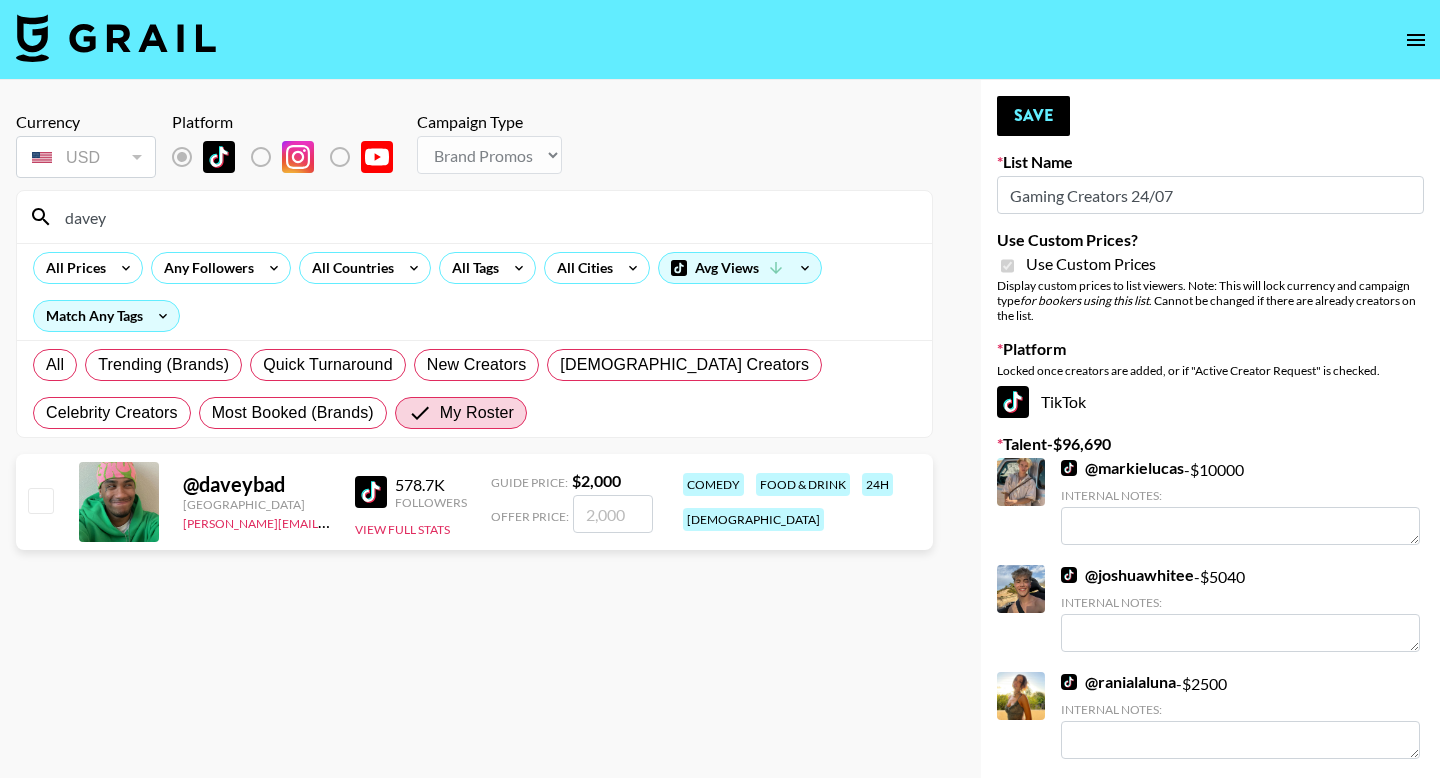 click at bounding box center [40, 500] 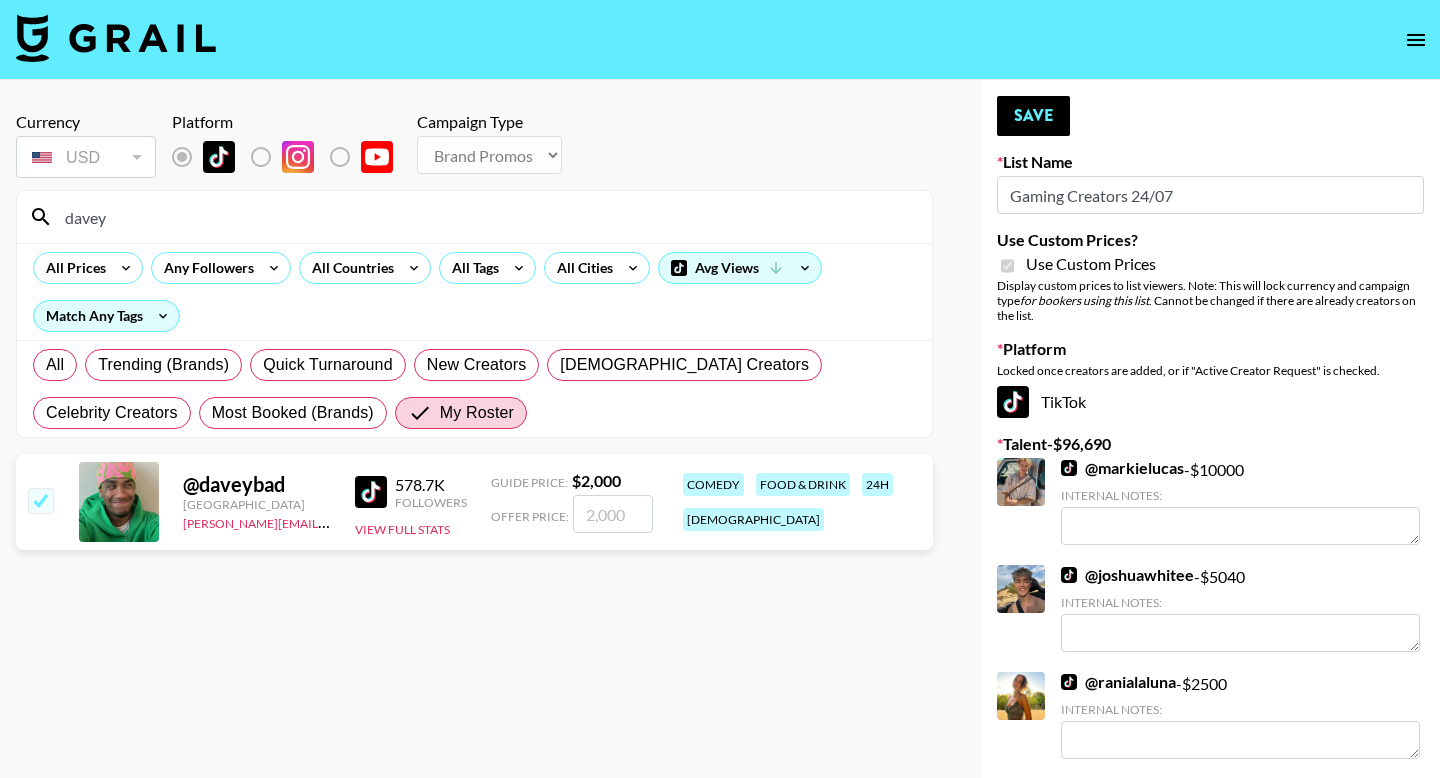 checkbox on "true" 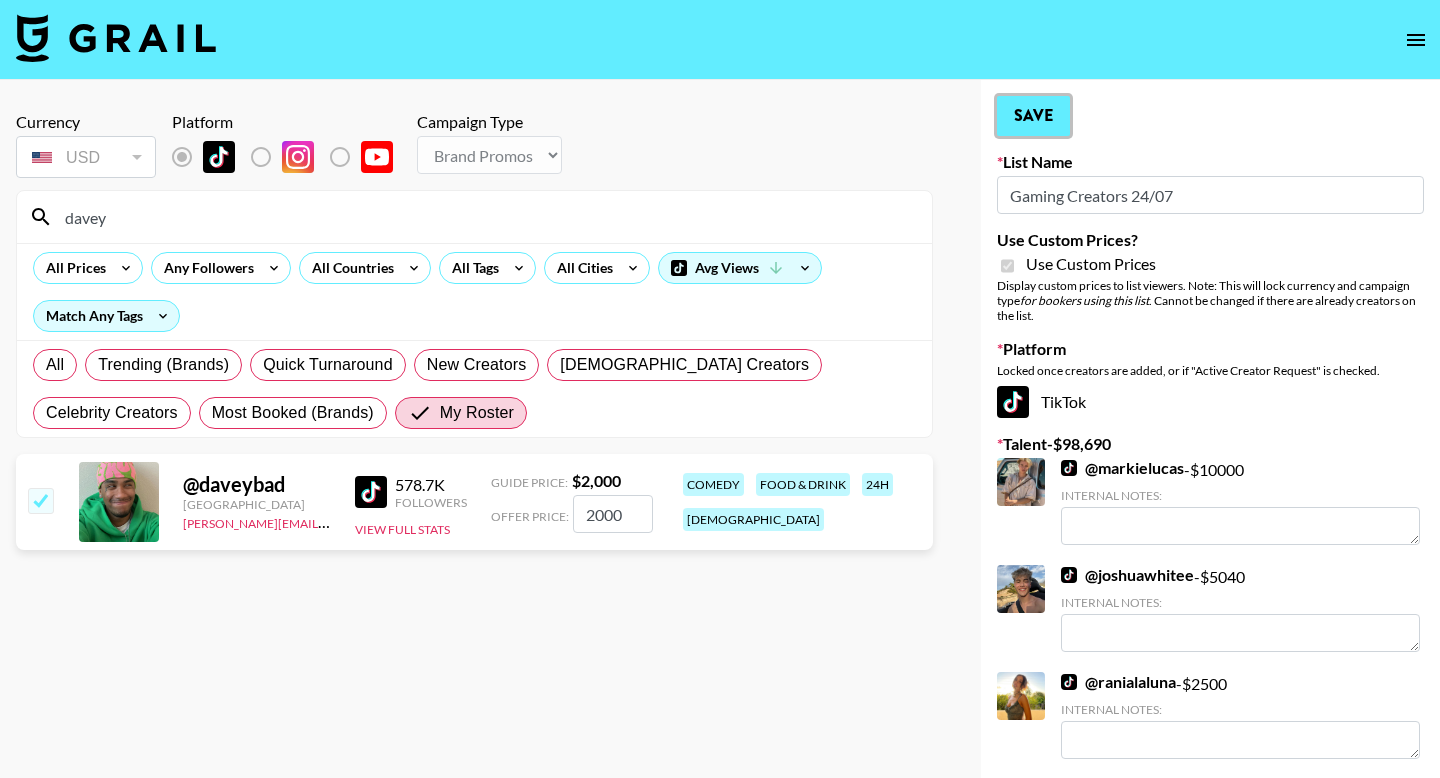 click on "Save" at bounding box center [1033, 116] 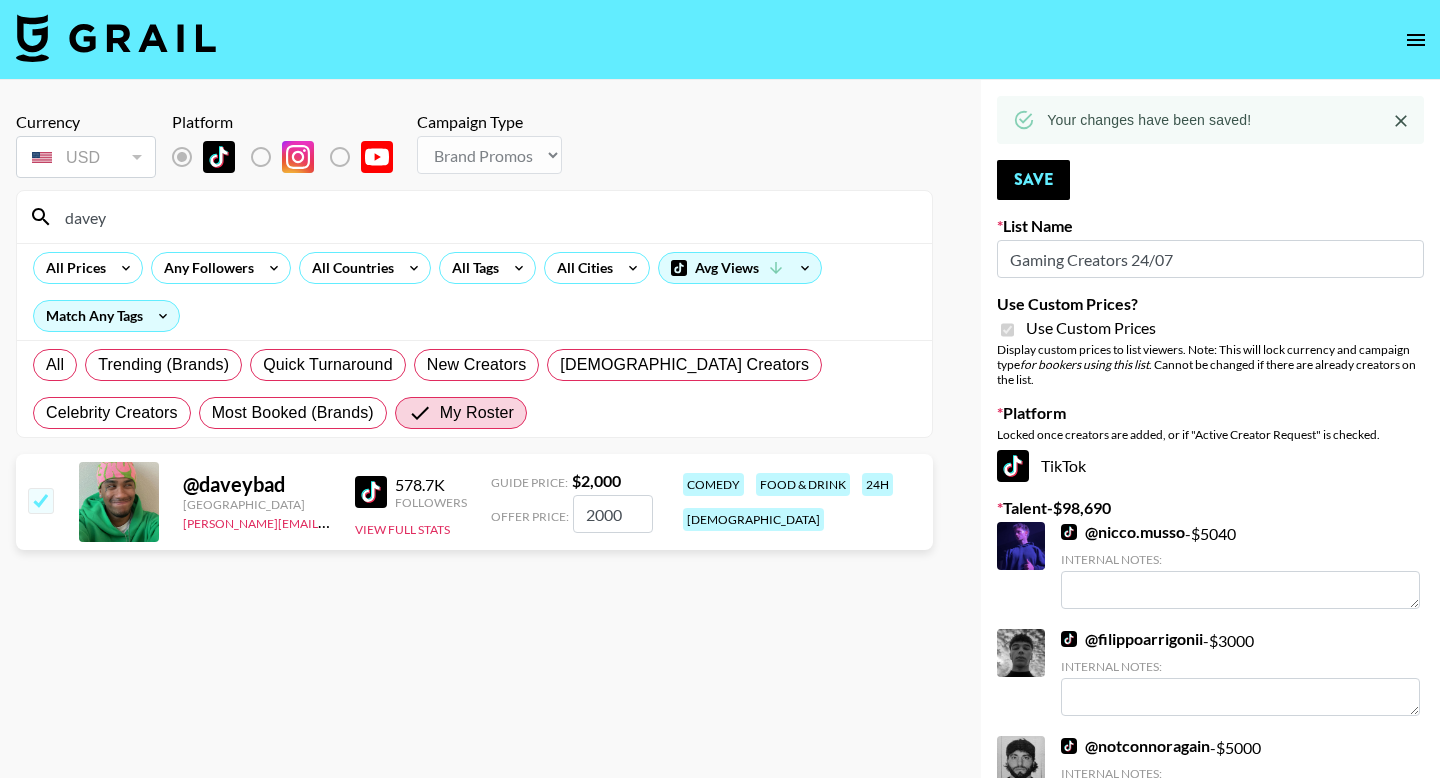 click on "davey" at bounding box center (486, 217) 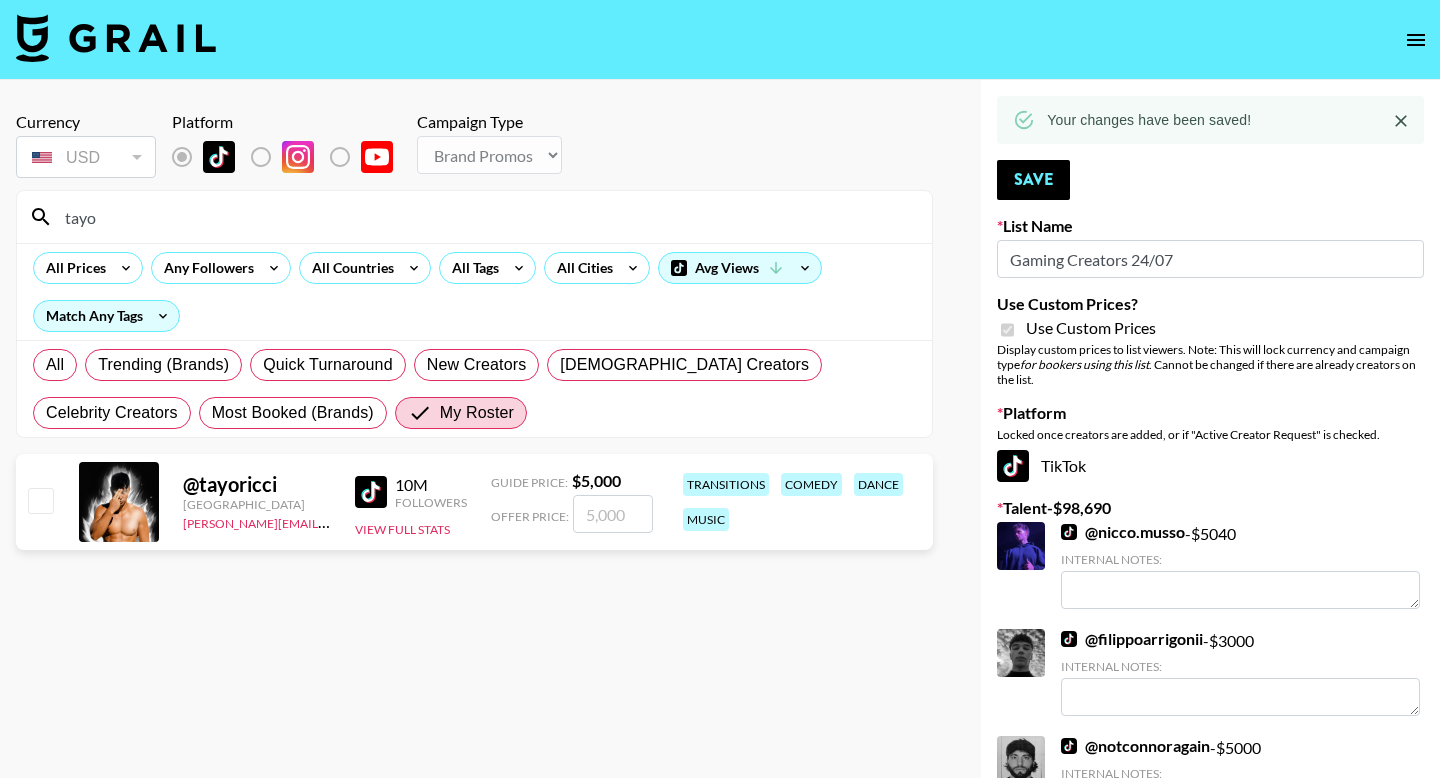 type on "tayo" 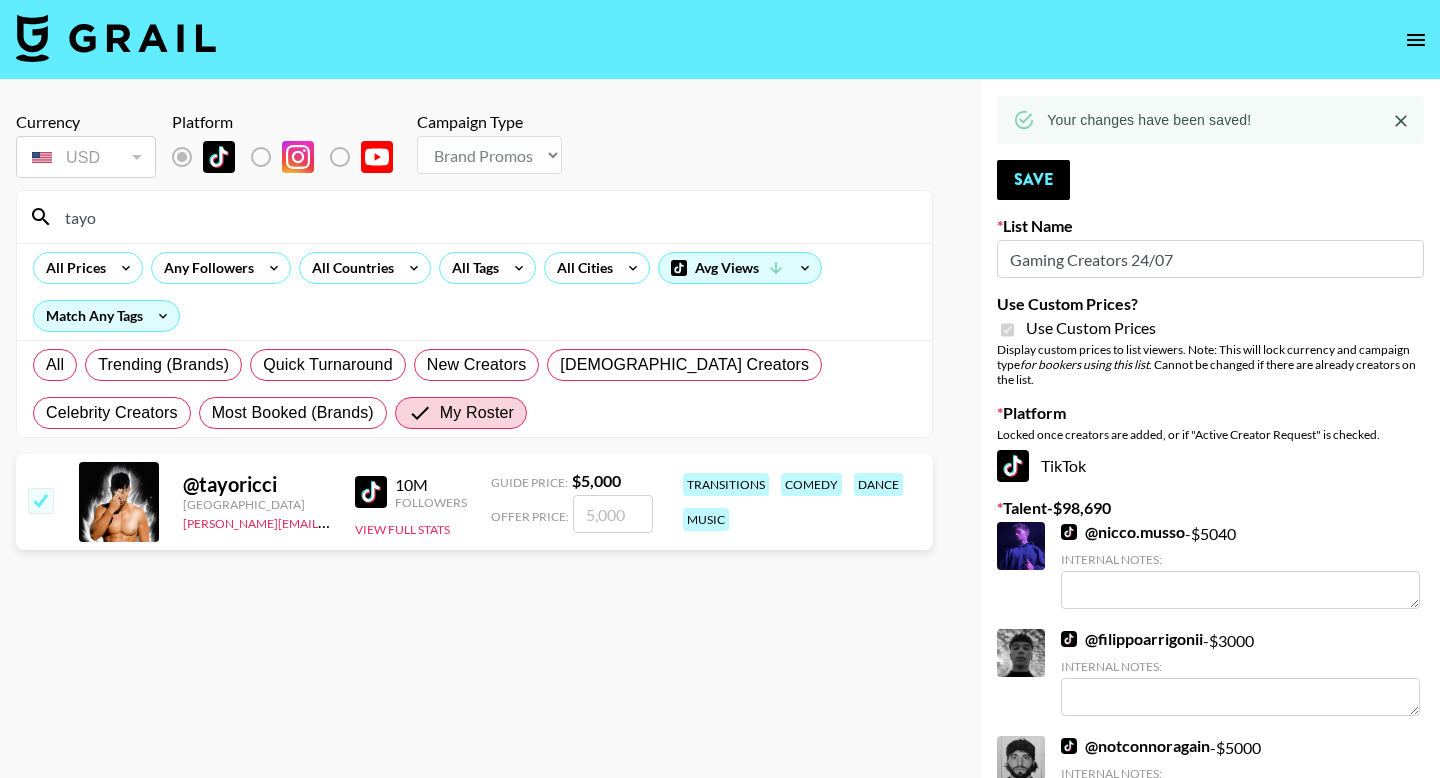 checkbox on "true" 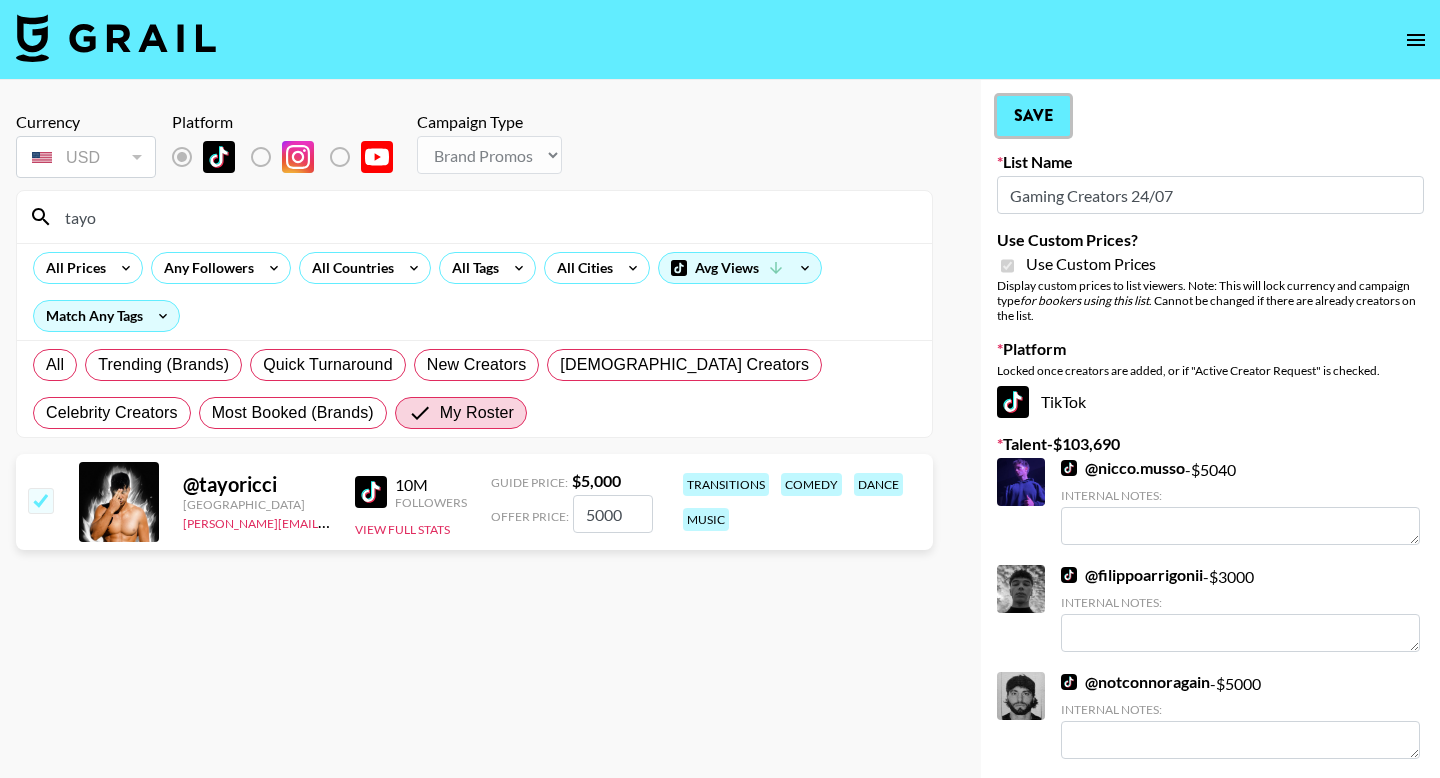 click on "Save" at bounding box center [1033, 116] 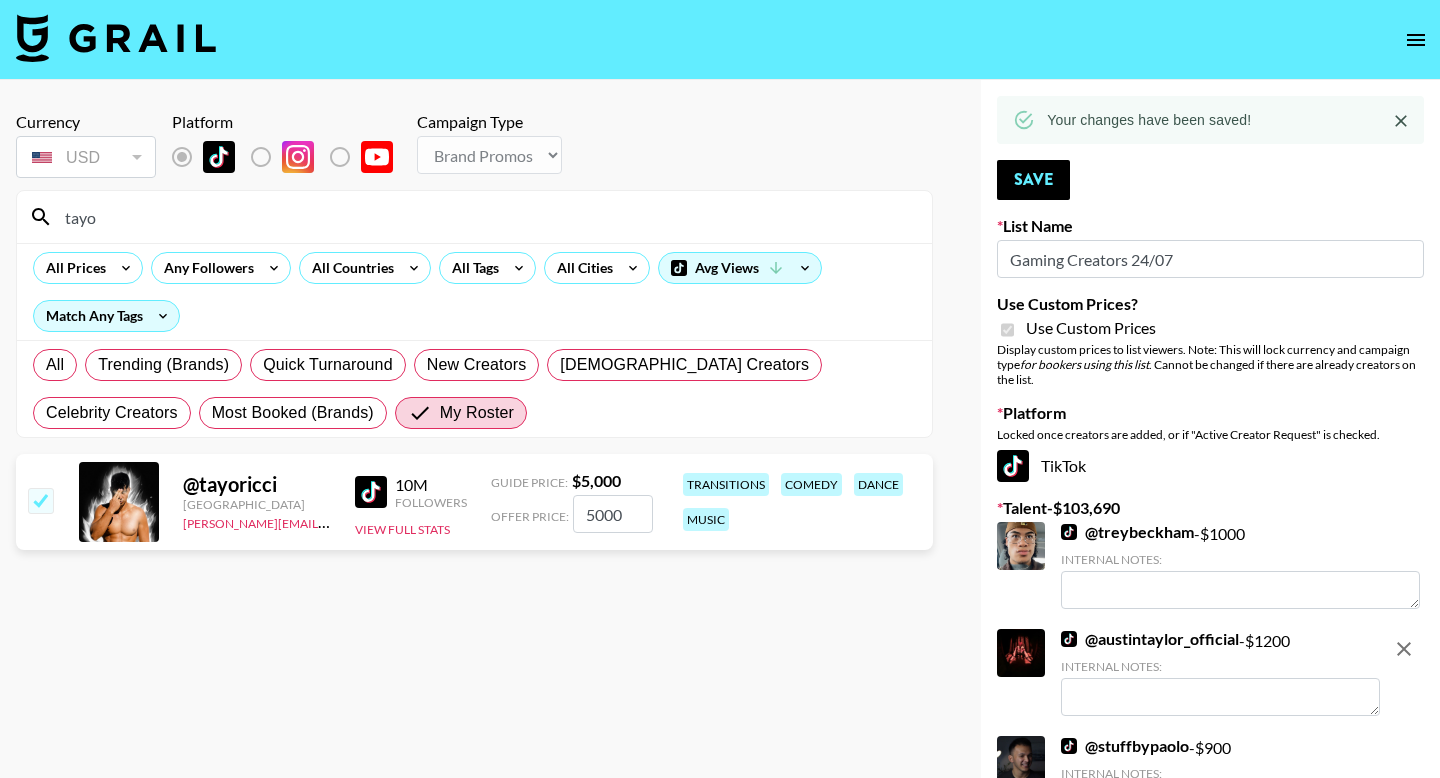 click on "tayo" at bounding box center (486, 217) 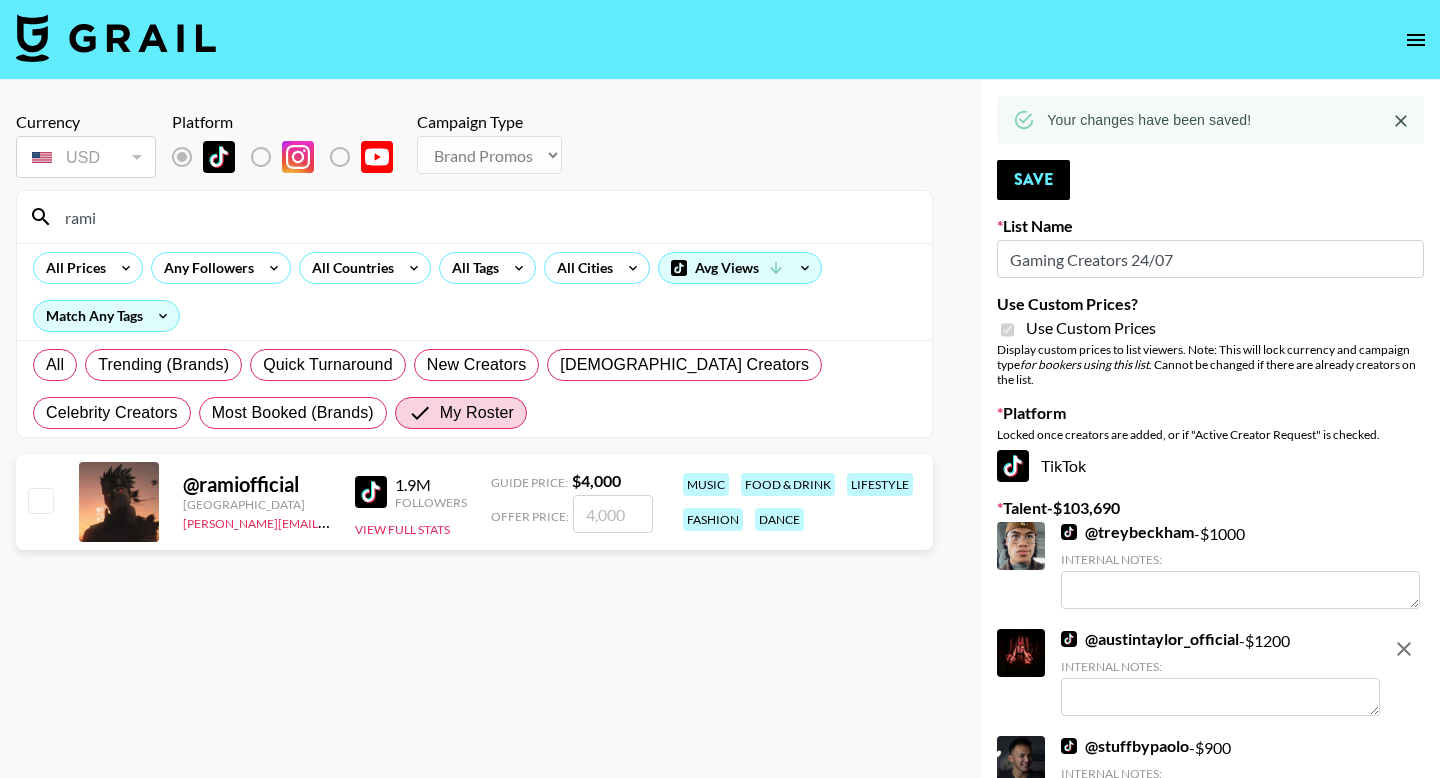 type on "rami" 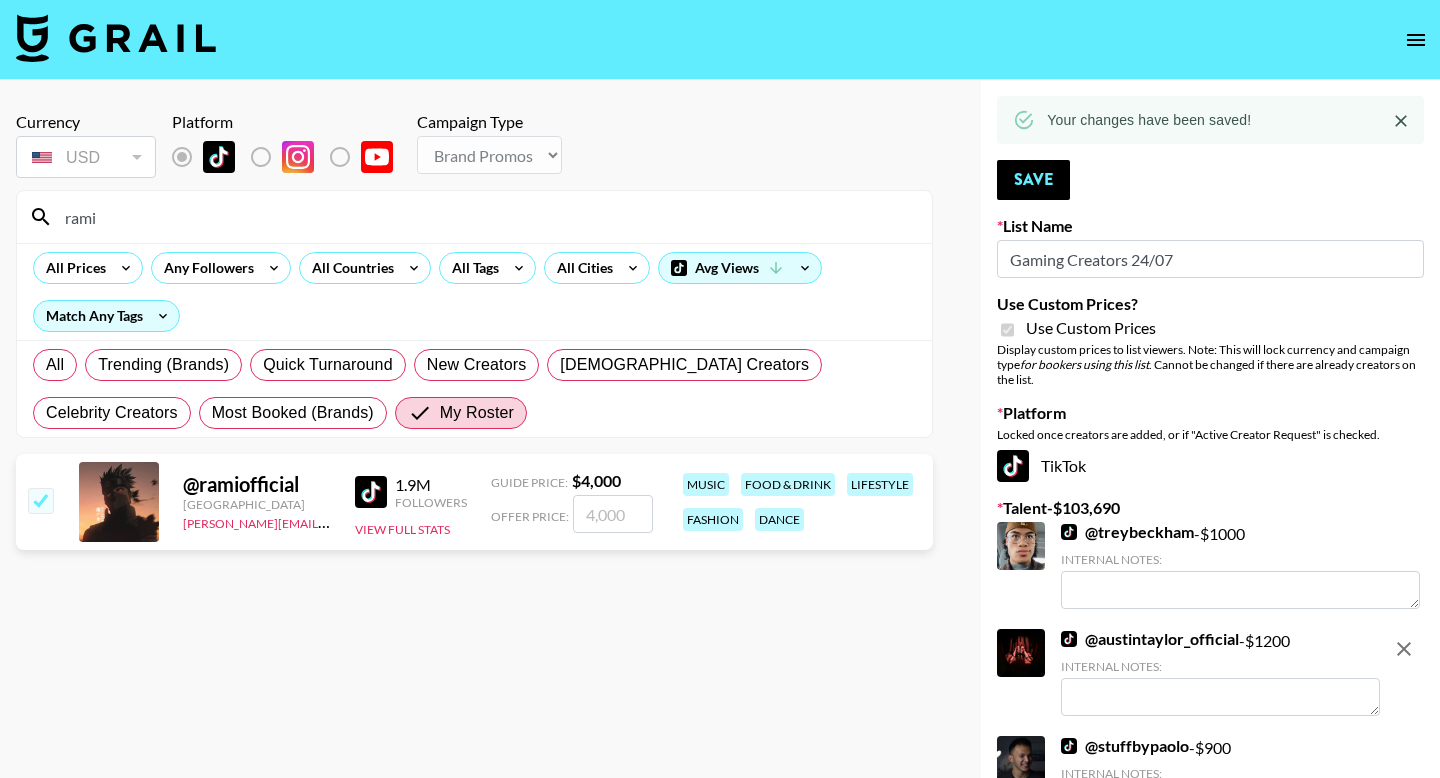 checkbox on "true" 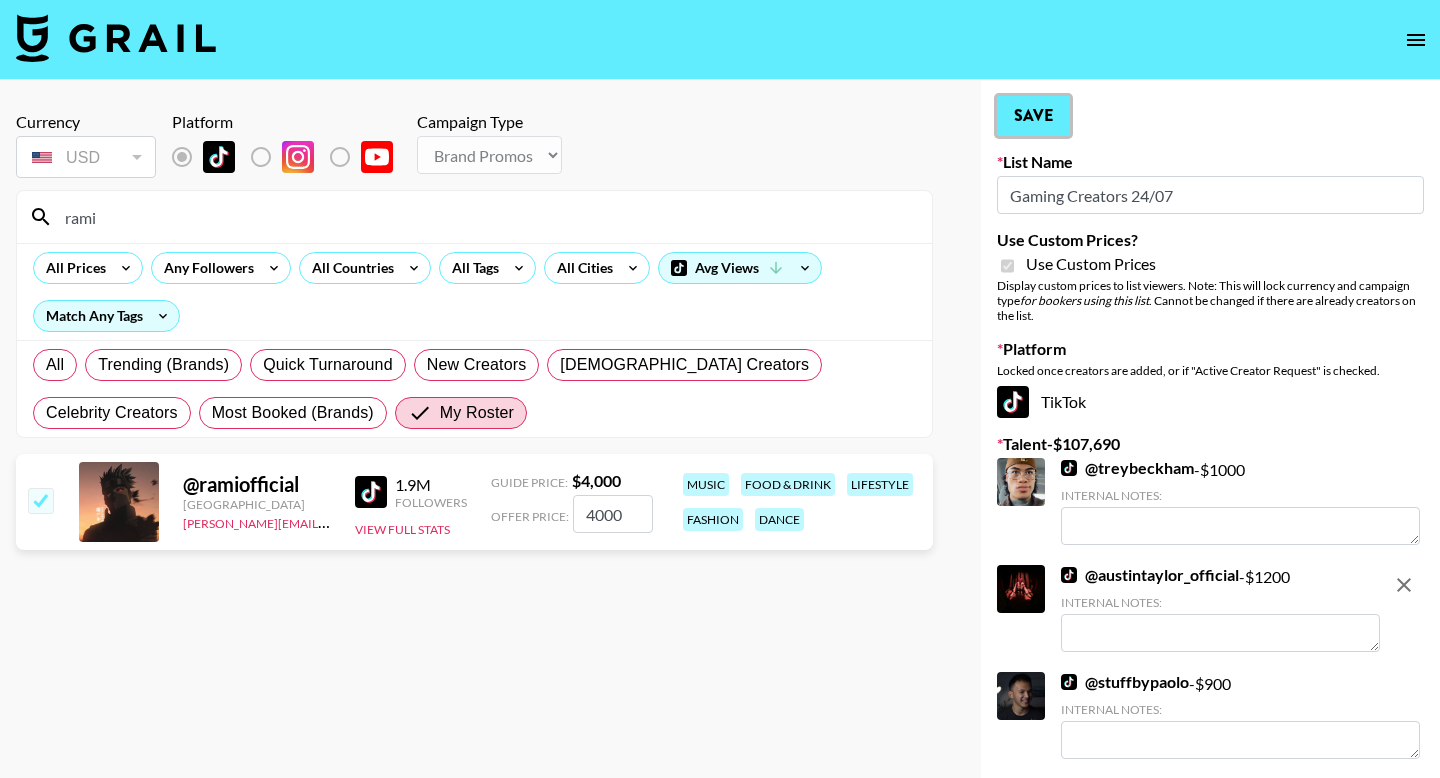 click on "Save" at bounding box center [1033, 116] 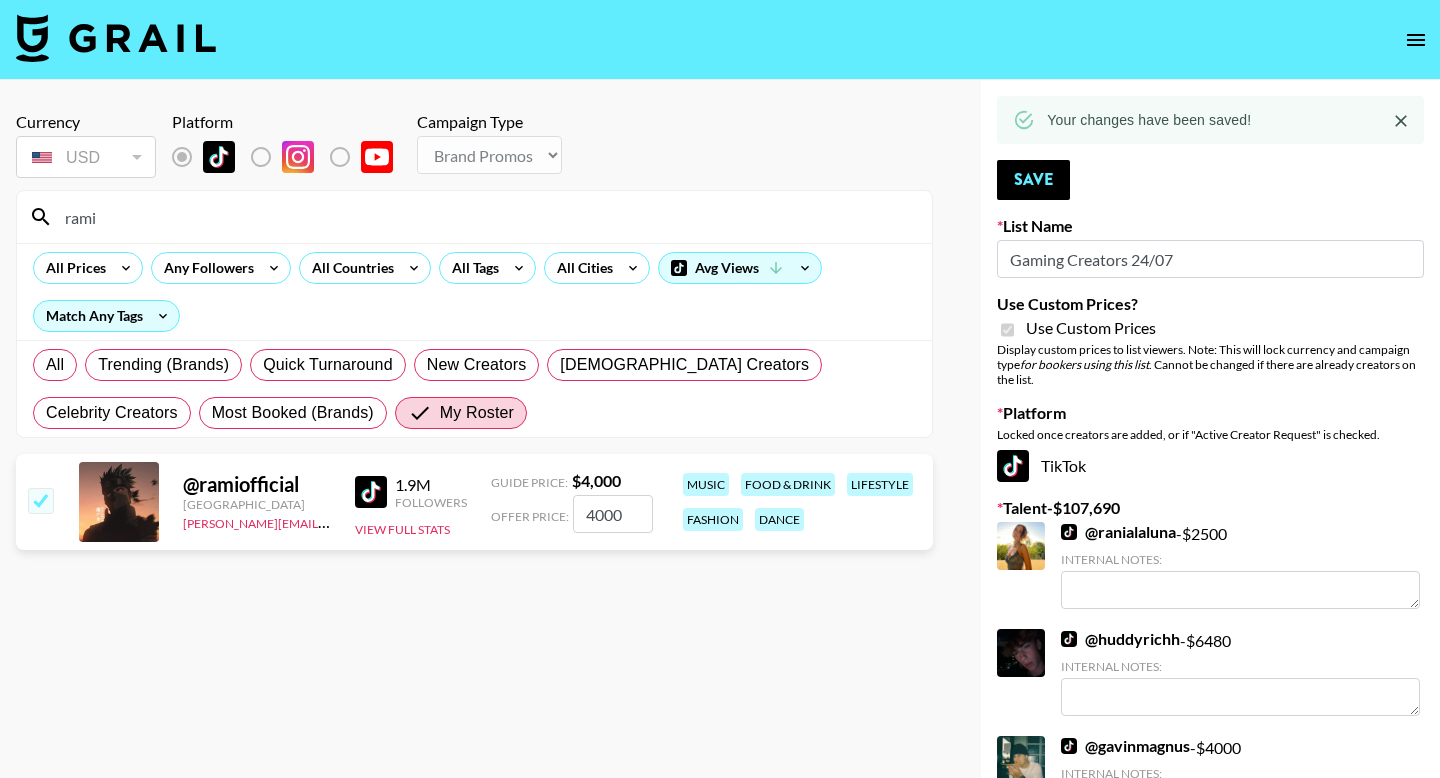 click on "rami" at bounding box center (486, 217) 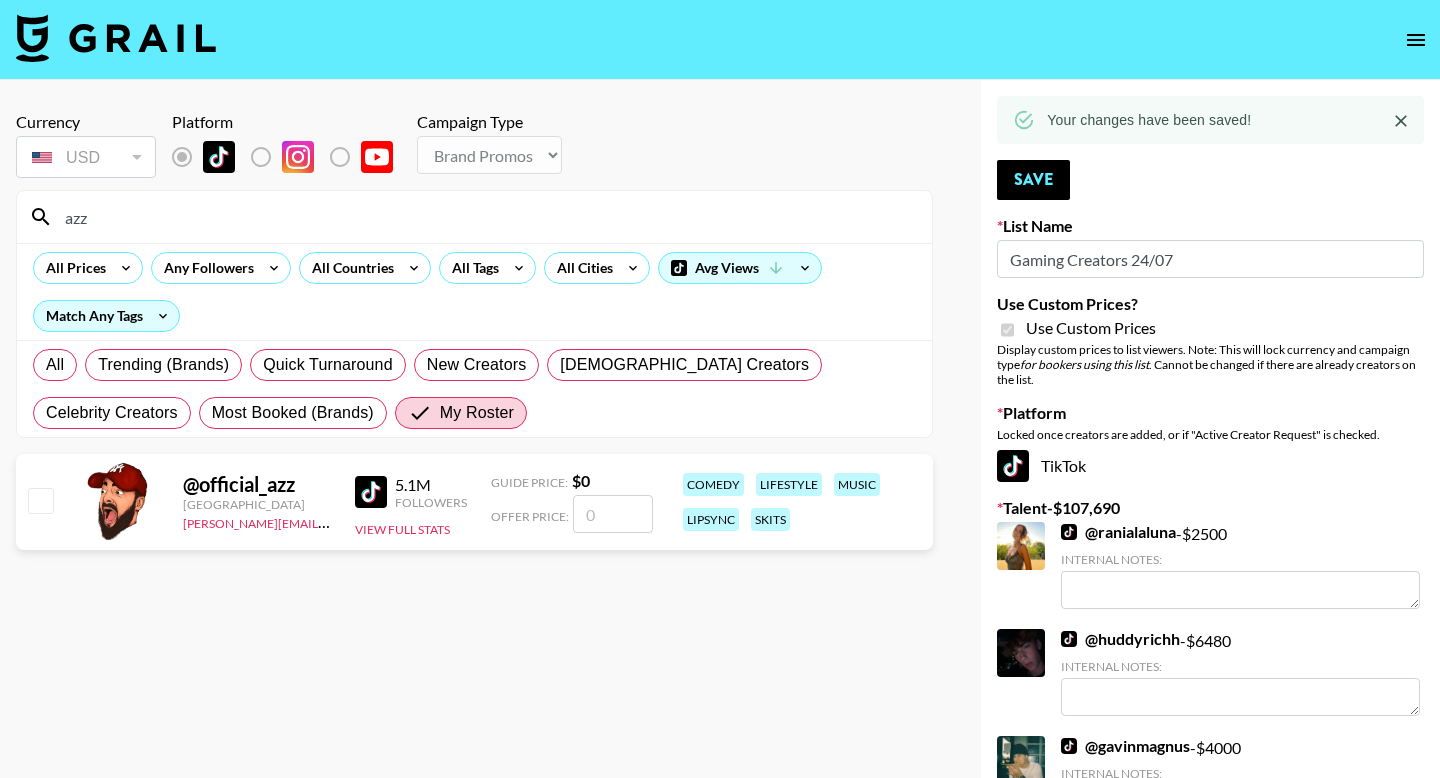 type on "azz" 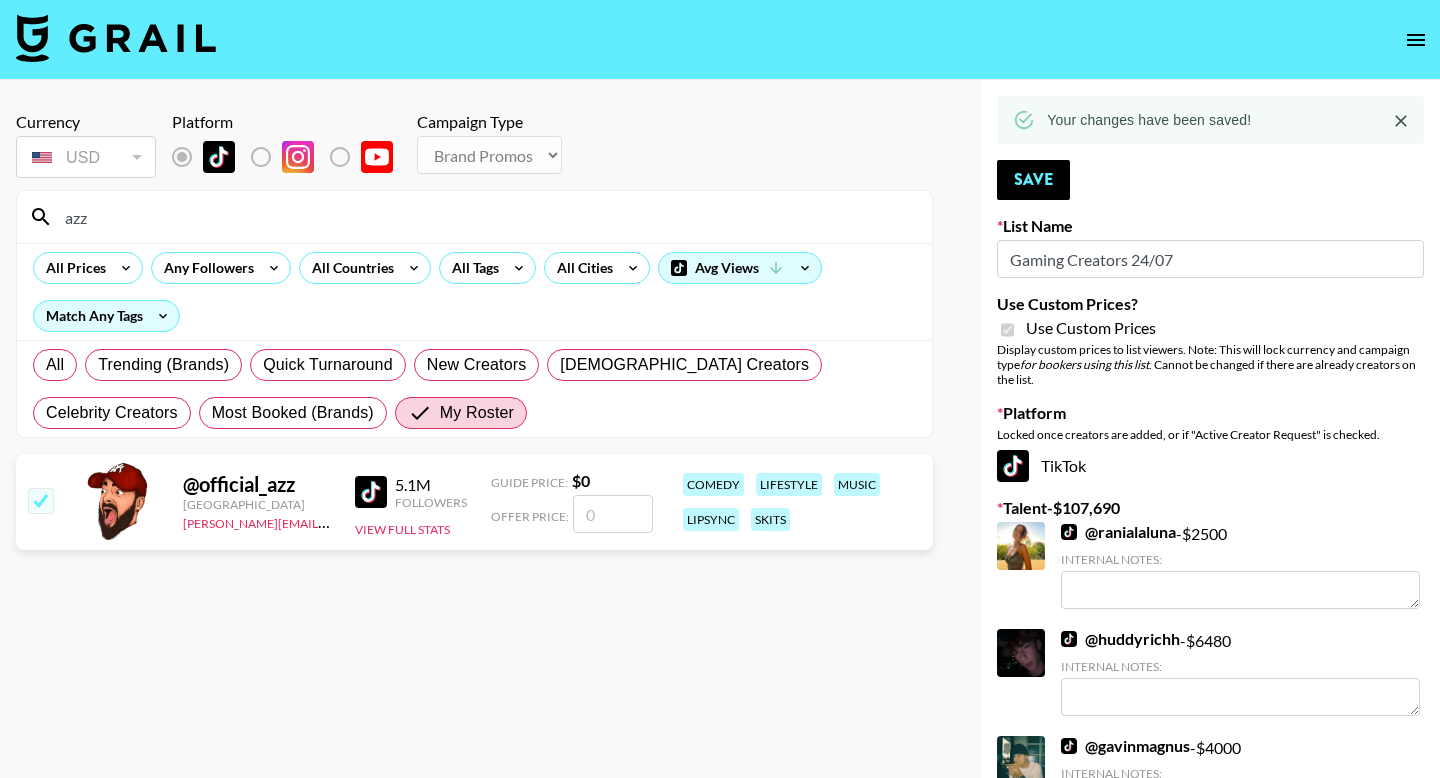 checkbox on "true" 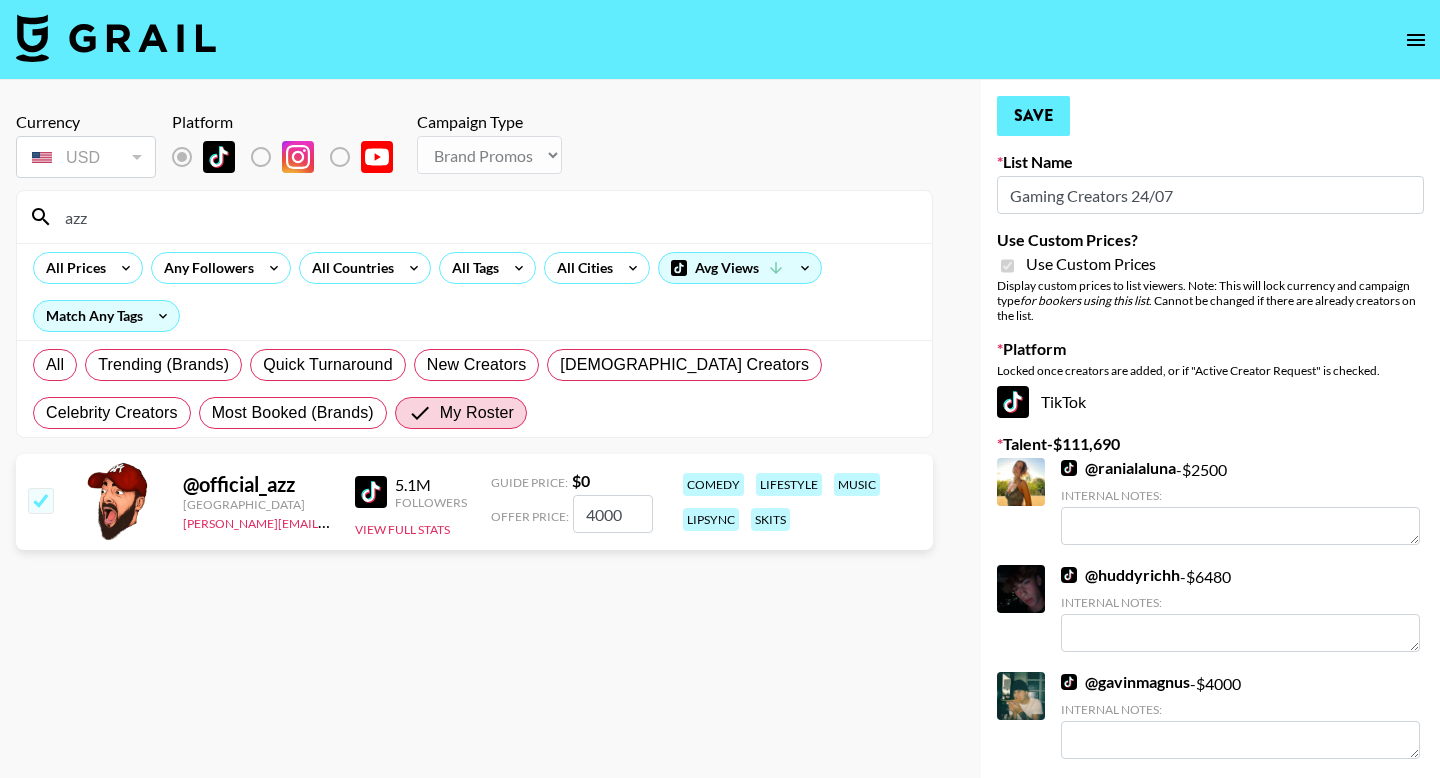 type on "4000" 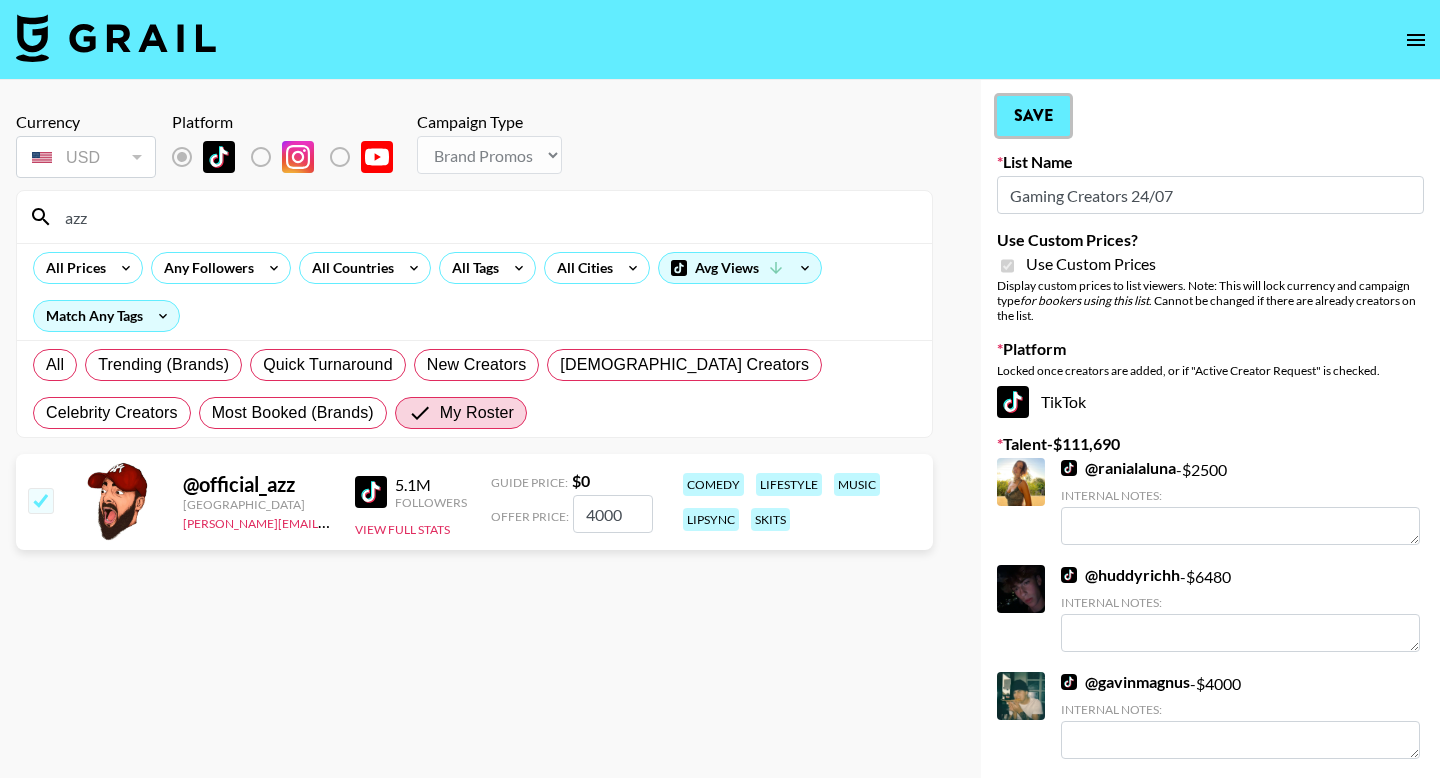 click on "Save" at bounding box center (1033, 116) 